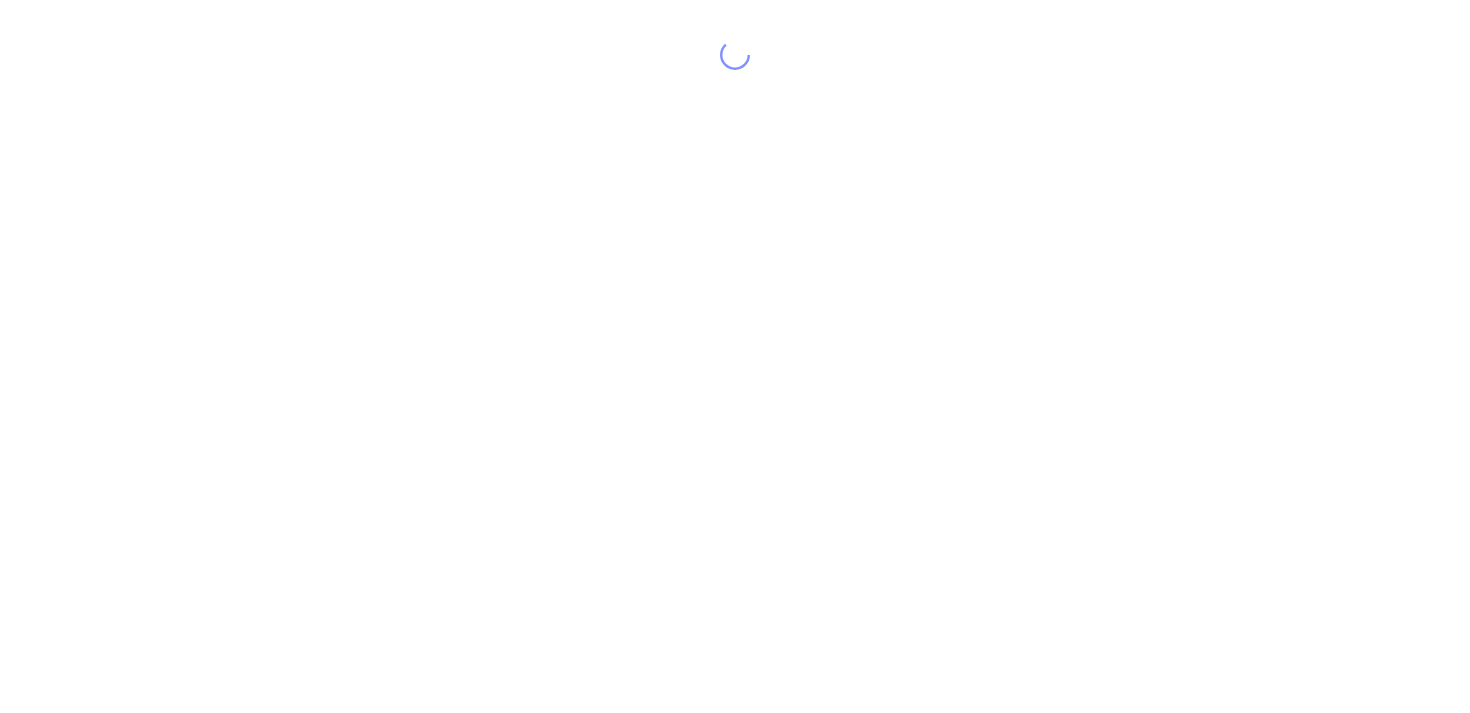scroll, scrollTop: 0, scrollLeft: 0, axis: both 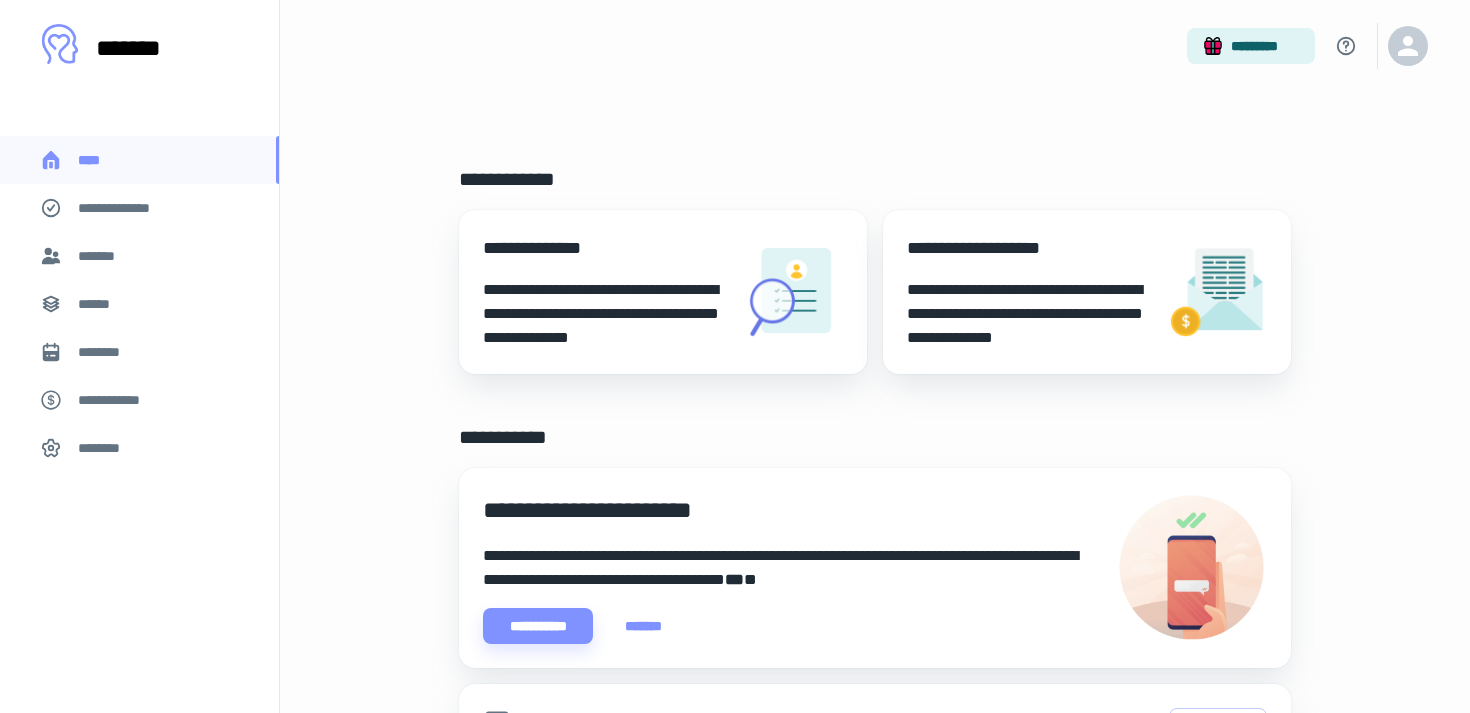 click on "*******" at bounding box center [100, 256] 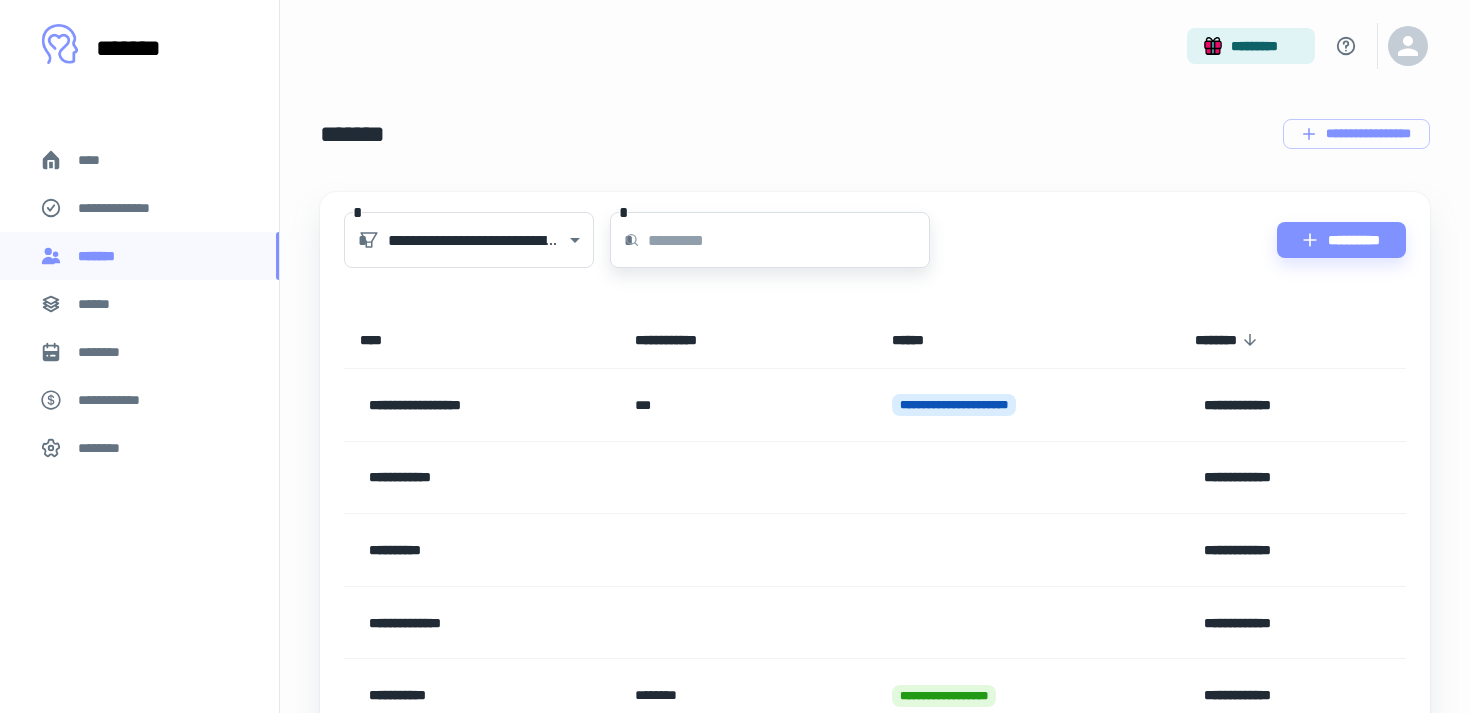 click at bounding box center [789, 240] 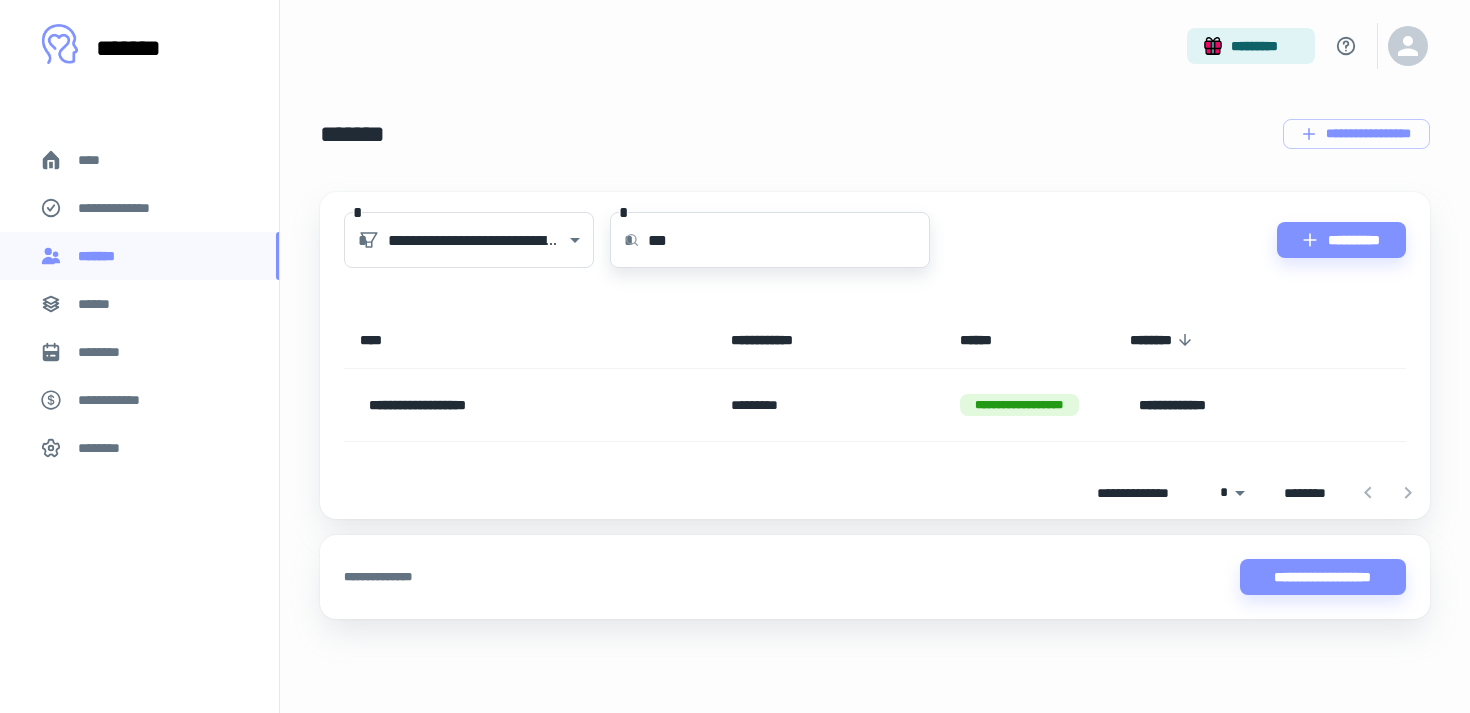 type on "***" 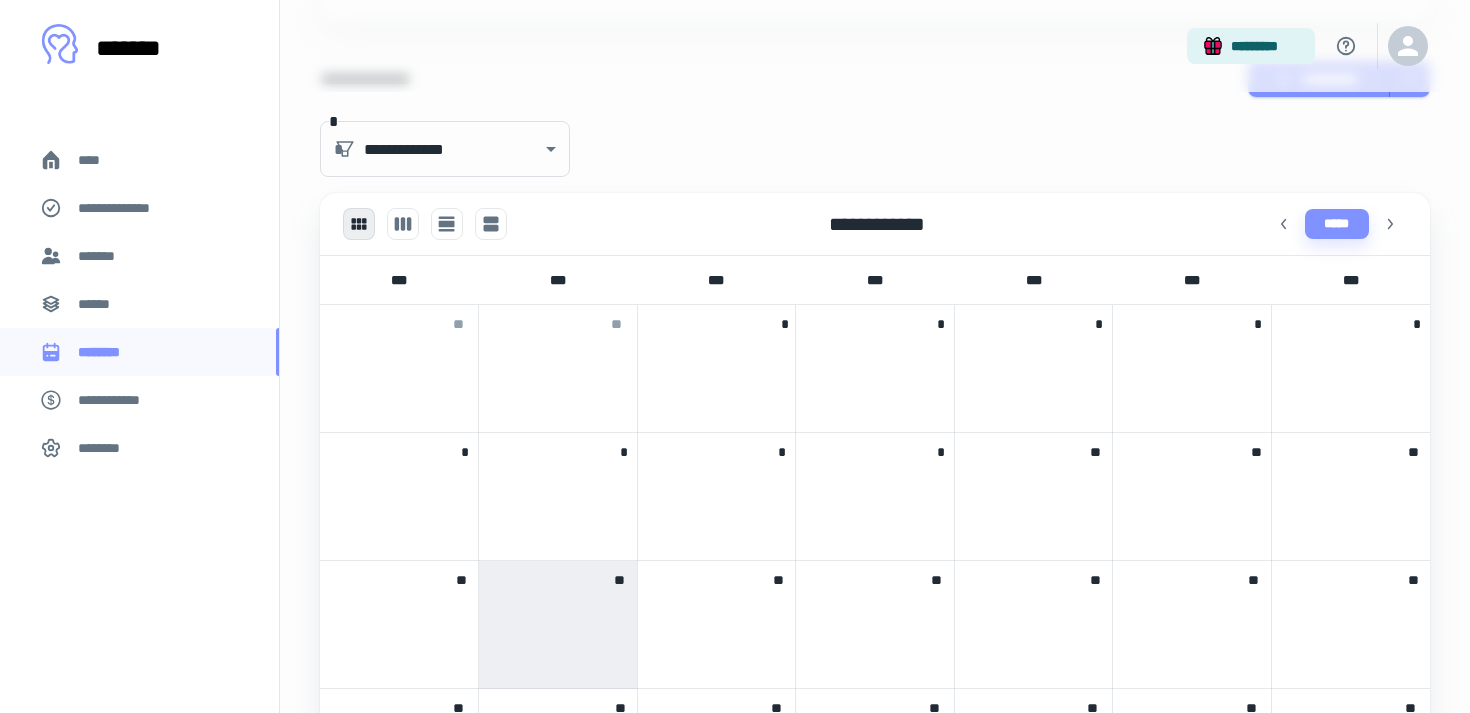 scroll, scrollTop: 590, scrollLeft: 0, axis: vertical 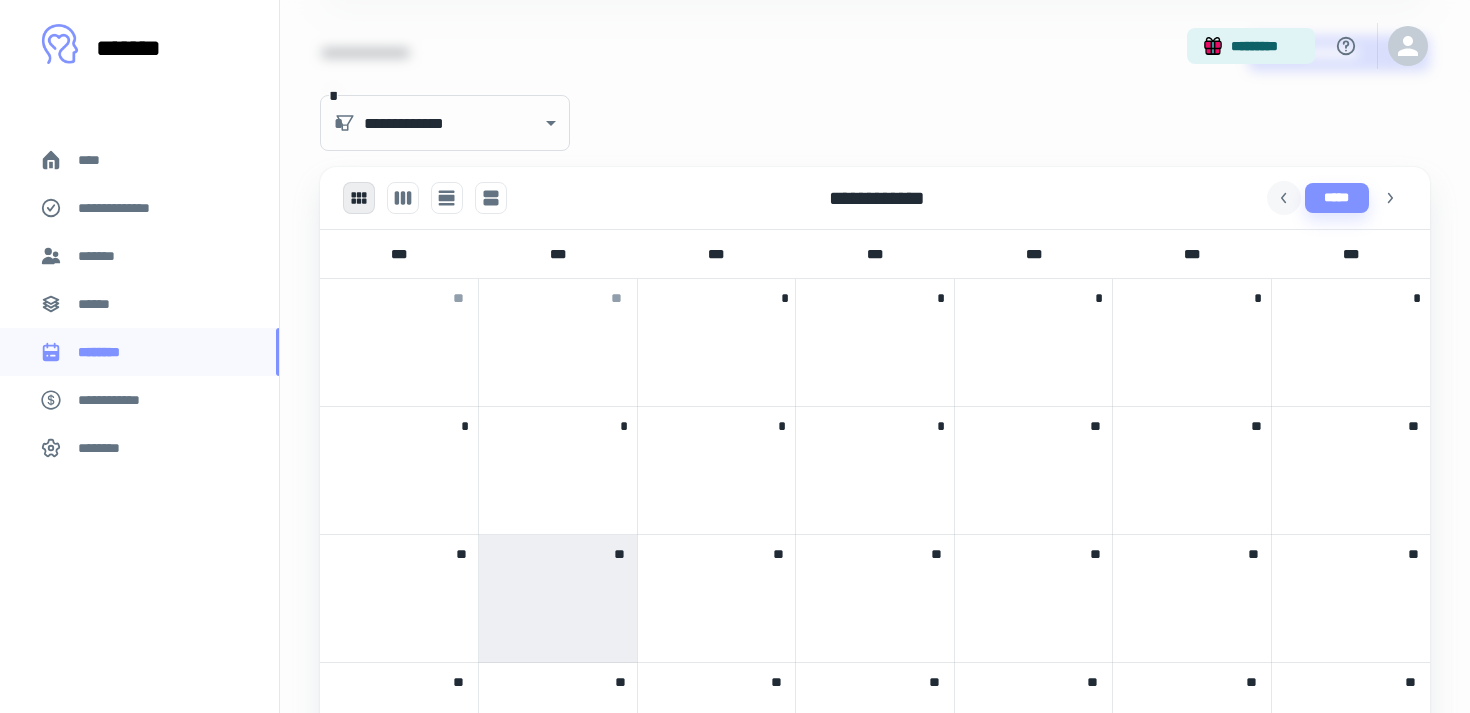 click 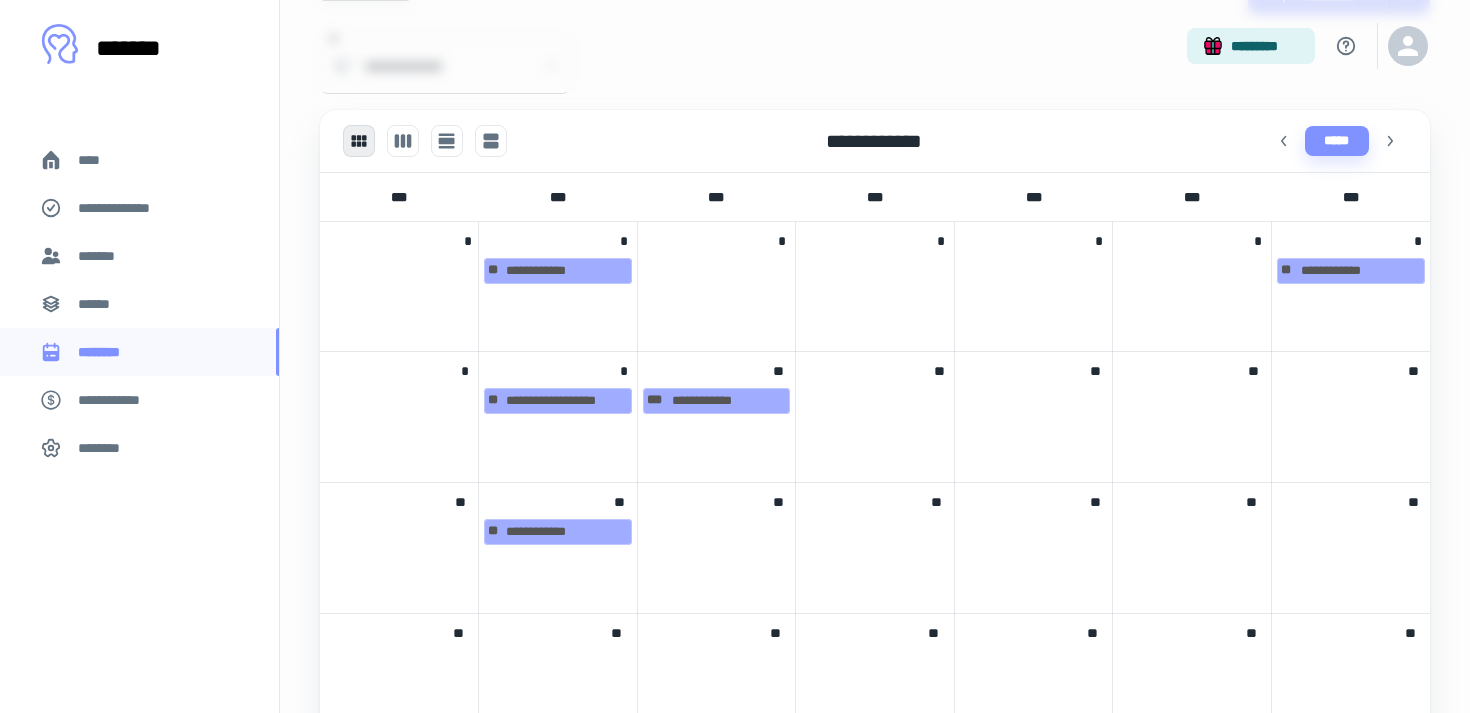 scroll, scrollTop: 648, scrollLeft: 0, axis: vertical 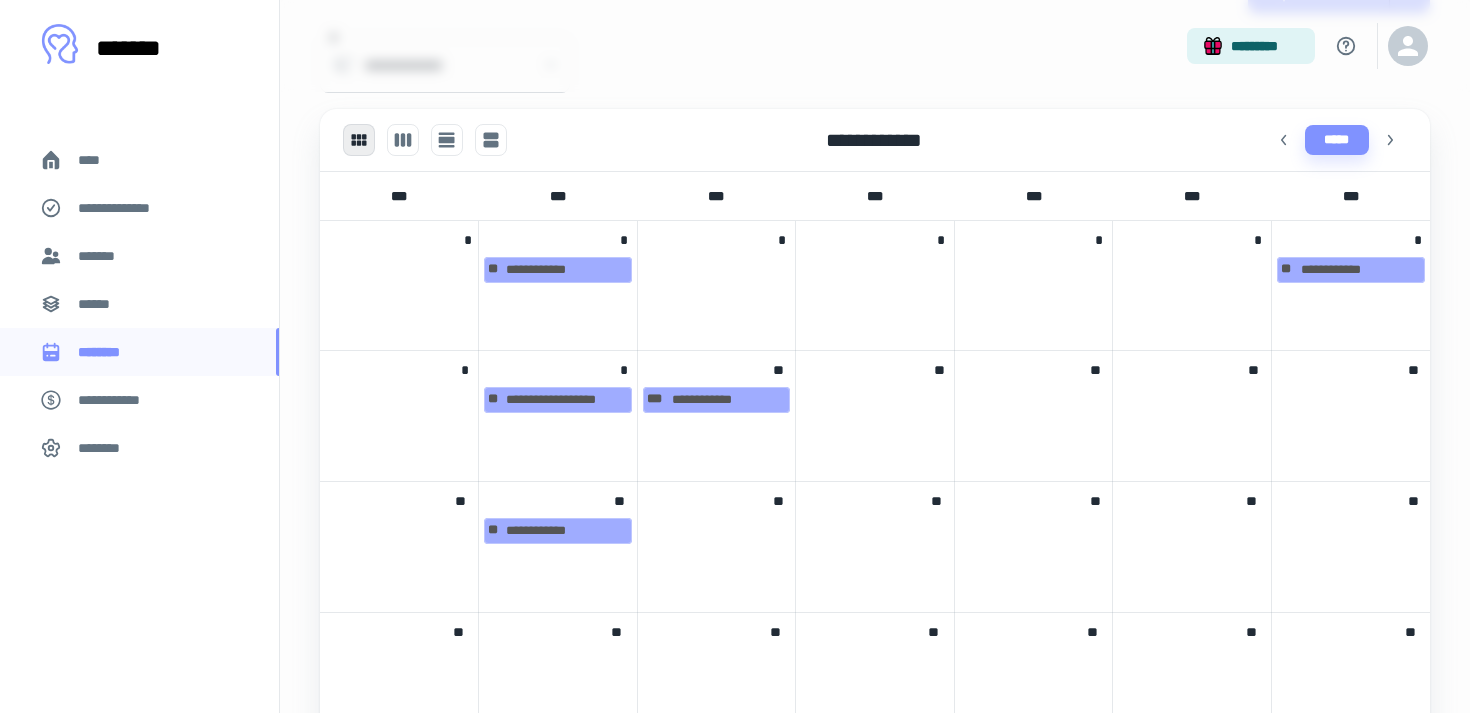 click on "[FIRST] [LAST] [STREET]" at bounding box center (558, 416) 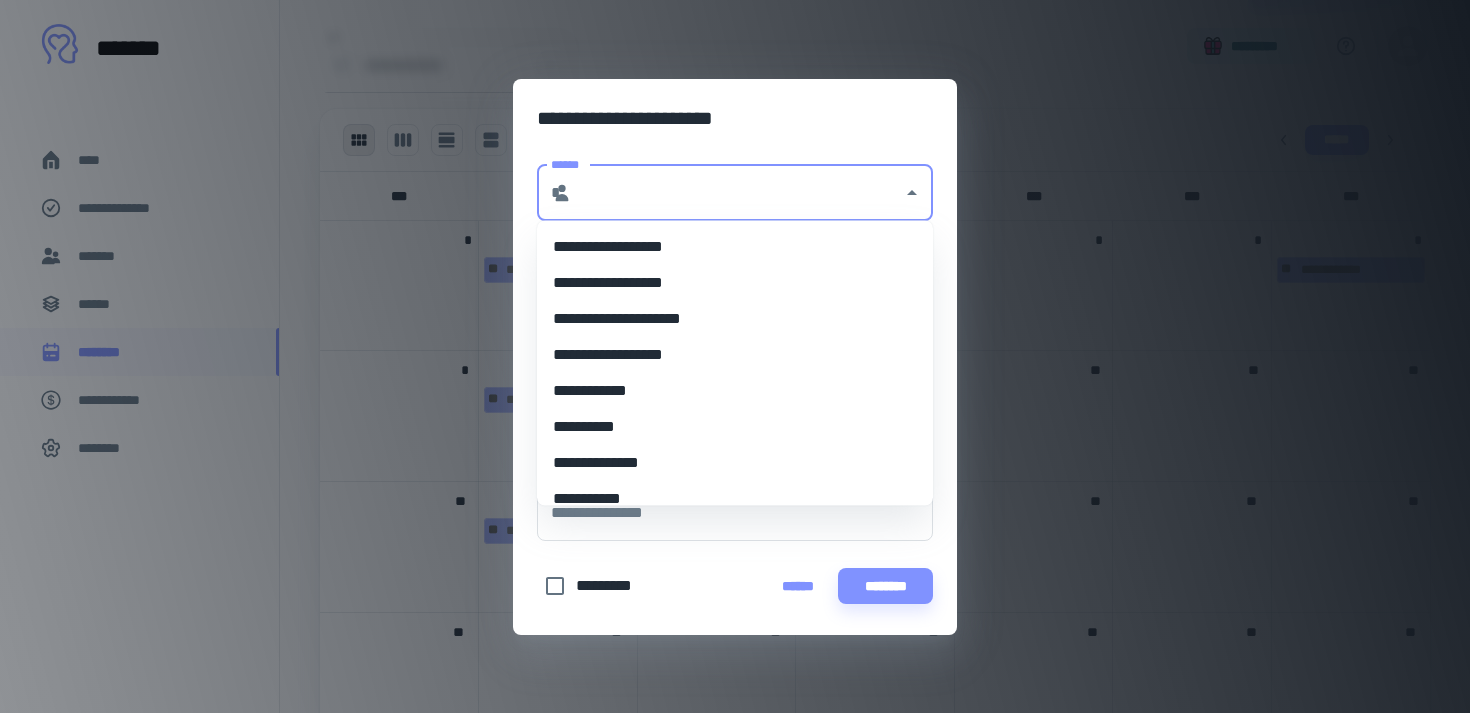 click on "******" at bounding box center [737, 193] 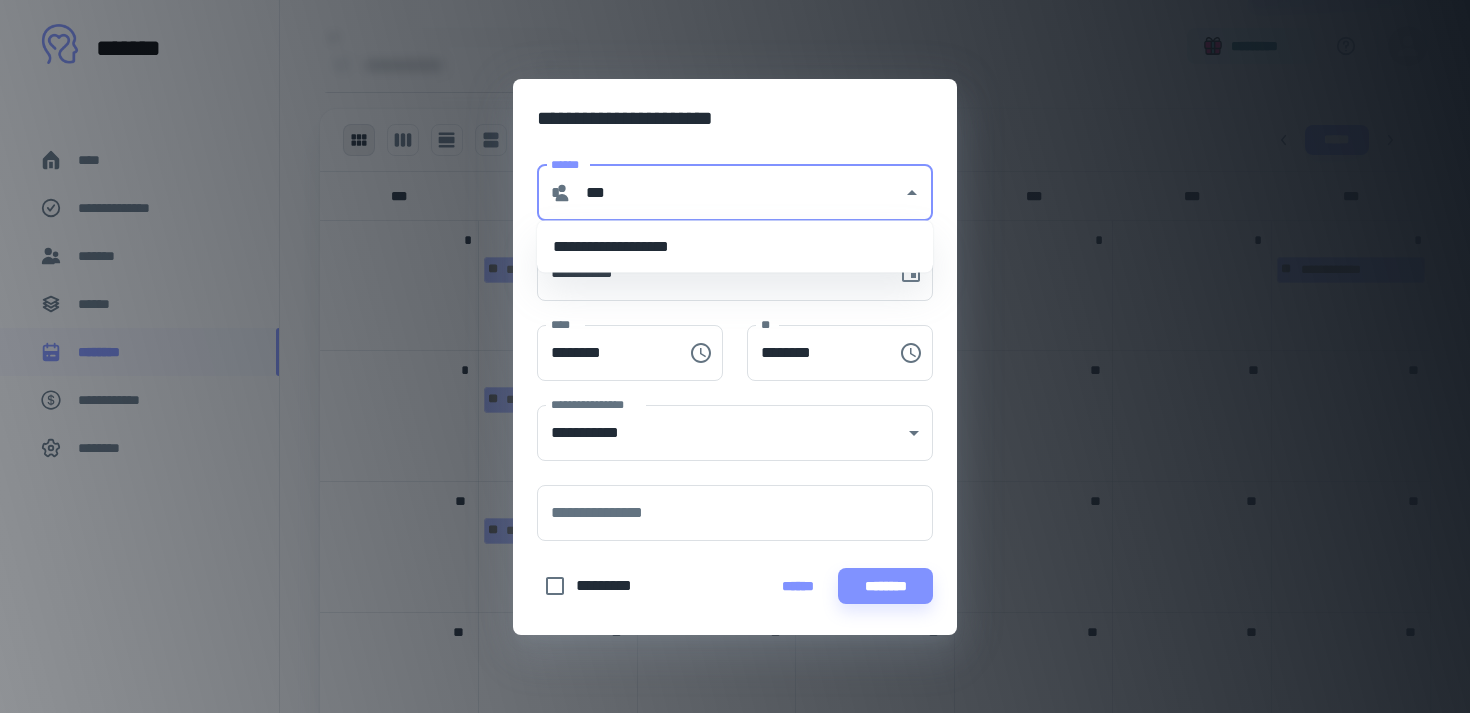 click on "**********" at bounding box center [735, 247] 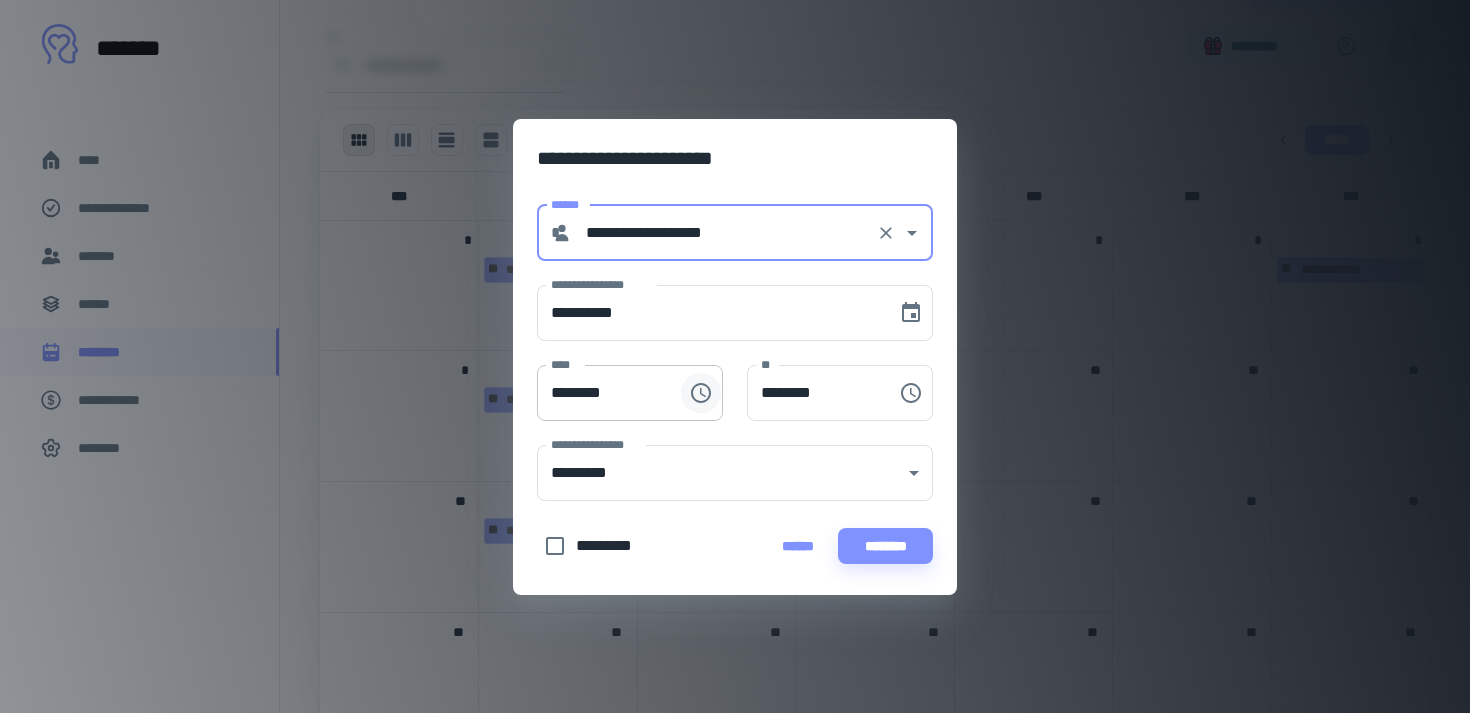 type on "**********" 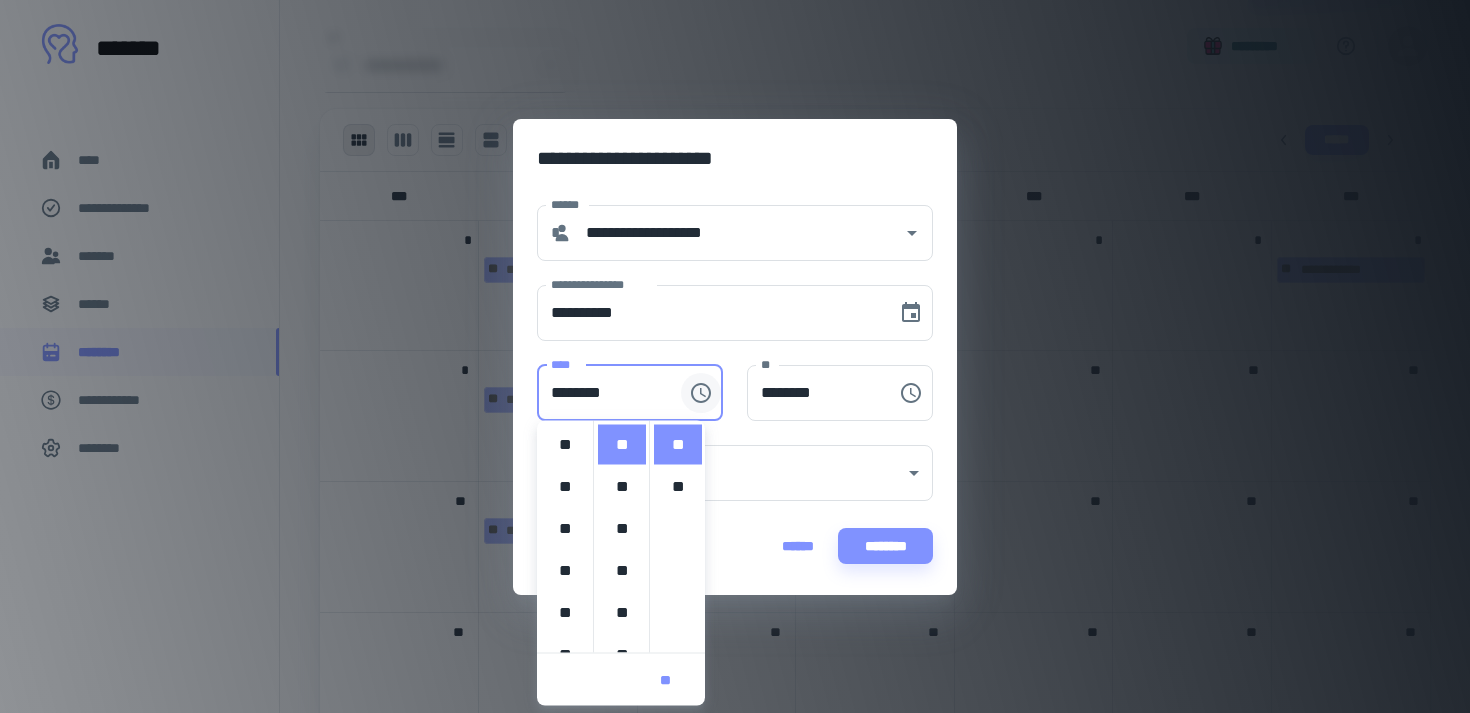 scroll, scrollTop: 420, scrollLeft: 0, axis: vertical 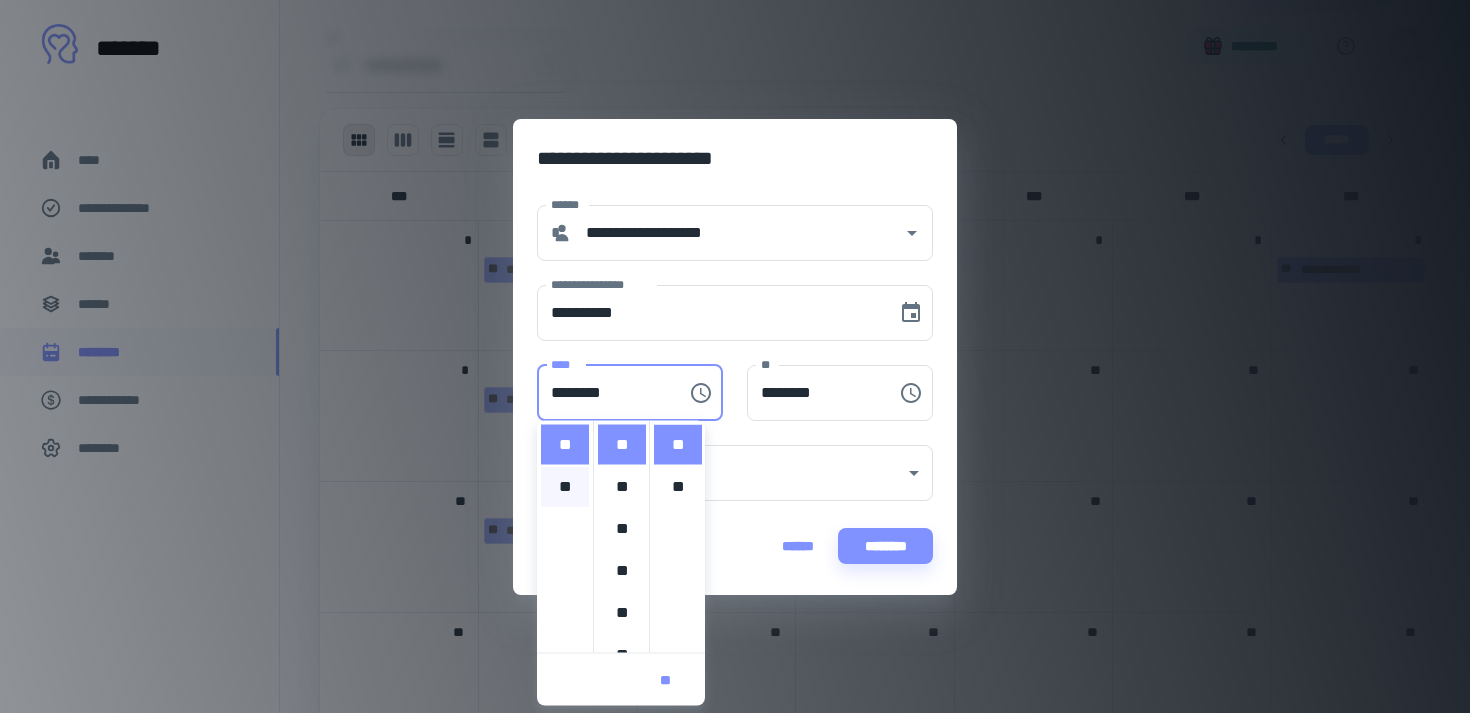 click on "**" at bounding box center [565, 487] 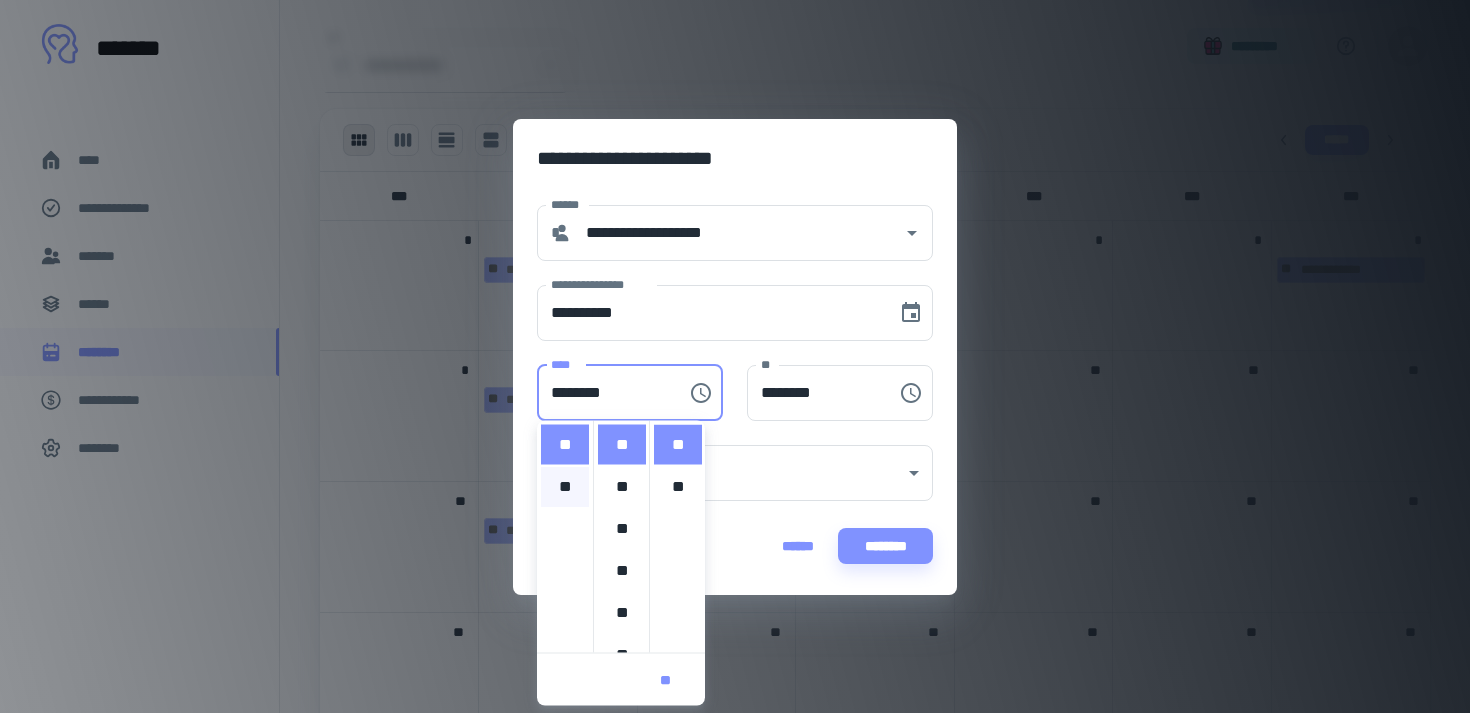 type on "********" 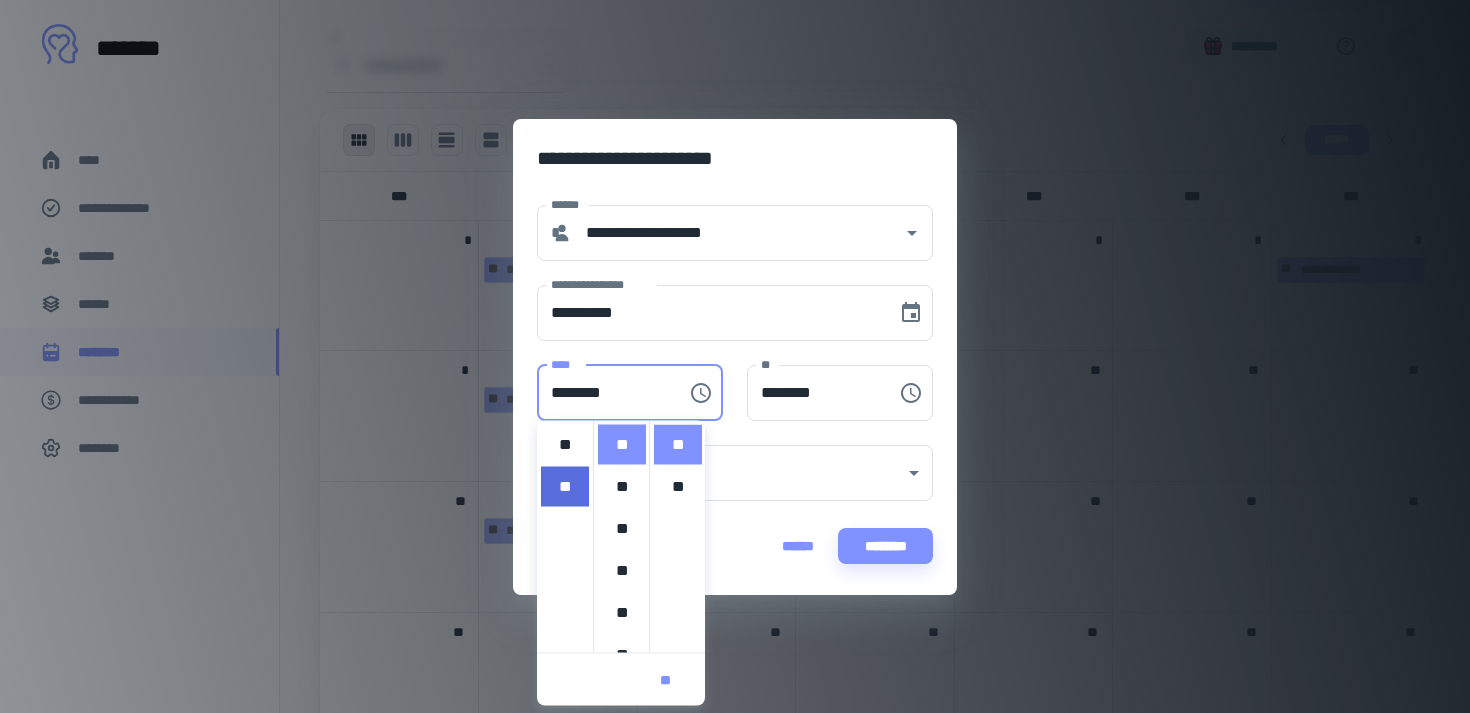 scroll, scrollTop: 462, scrollLeft: 0, axis: vertical 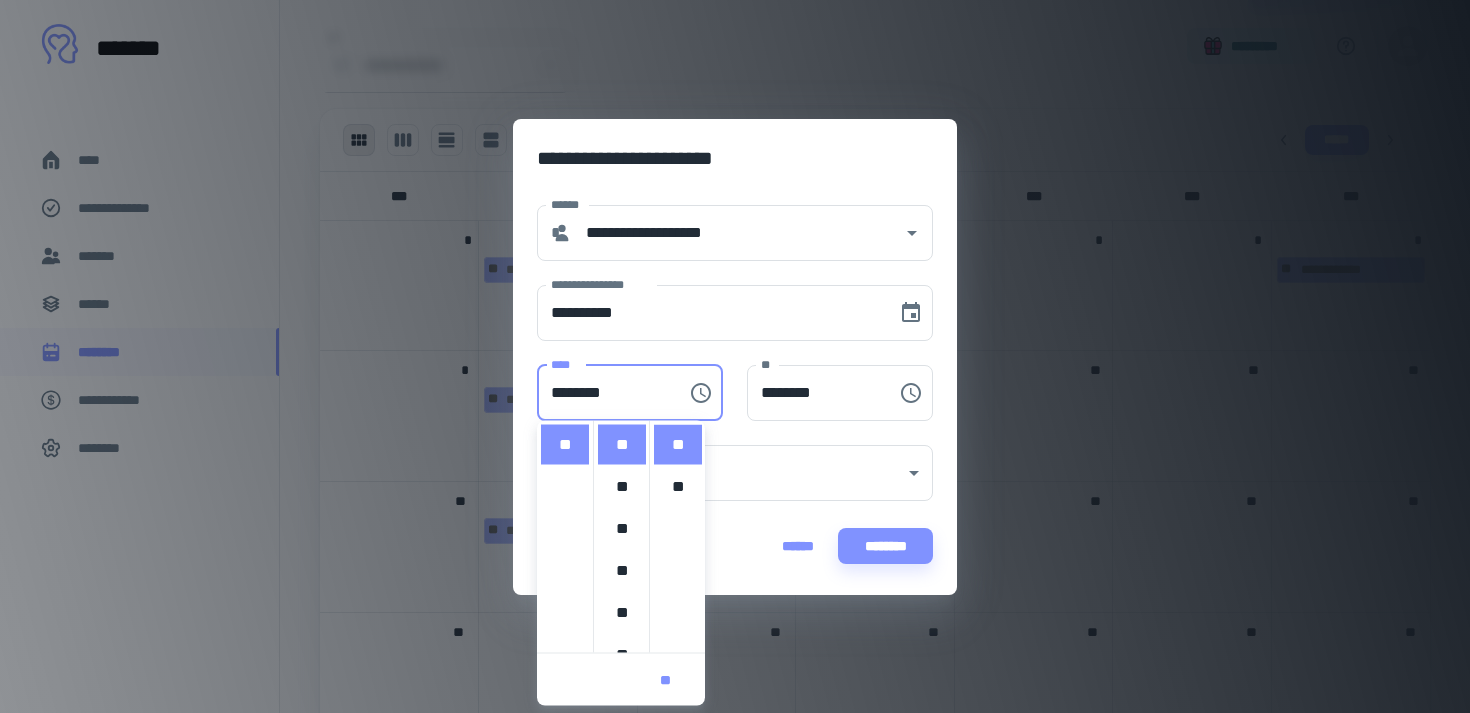 click on "[FIRST] [LAST] [STREET] [CITY], [STATE] [ZIP]" at bounding box center [735, 392] 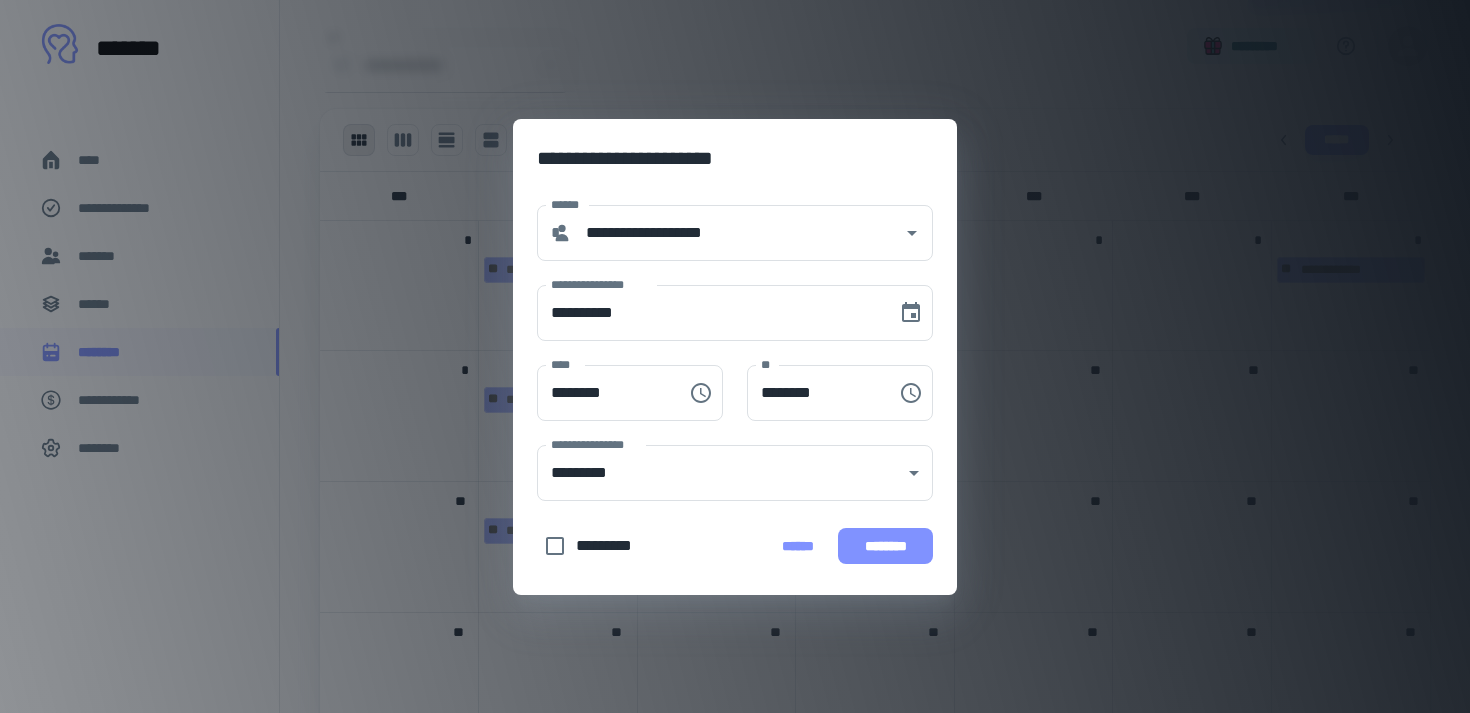 click on "********" at bounding box center [885, 546] 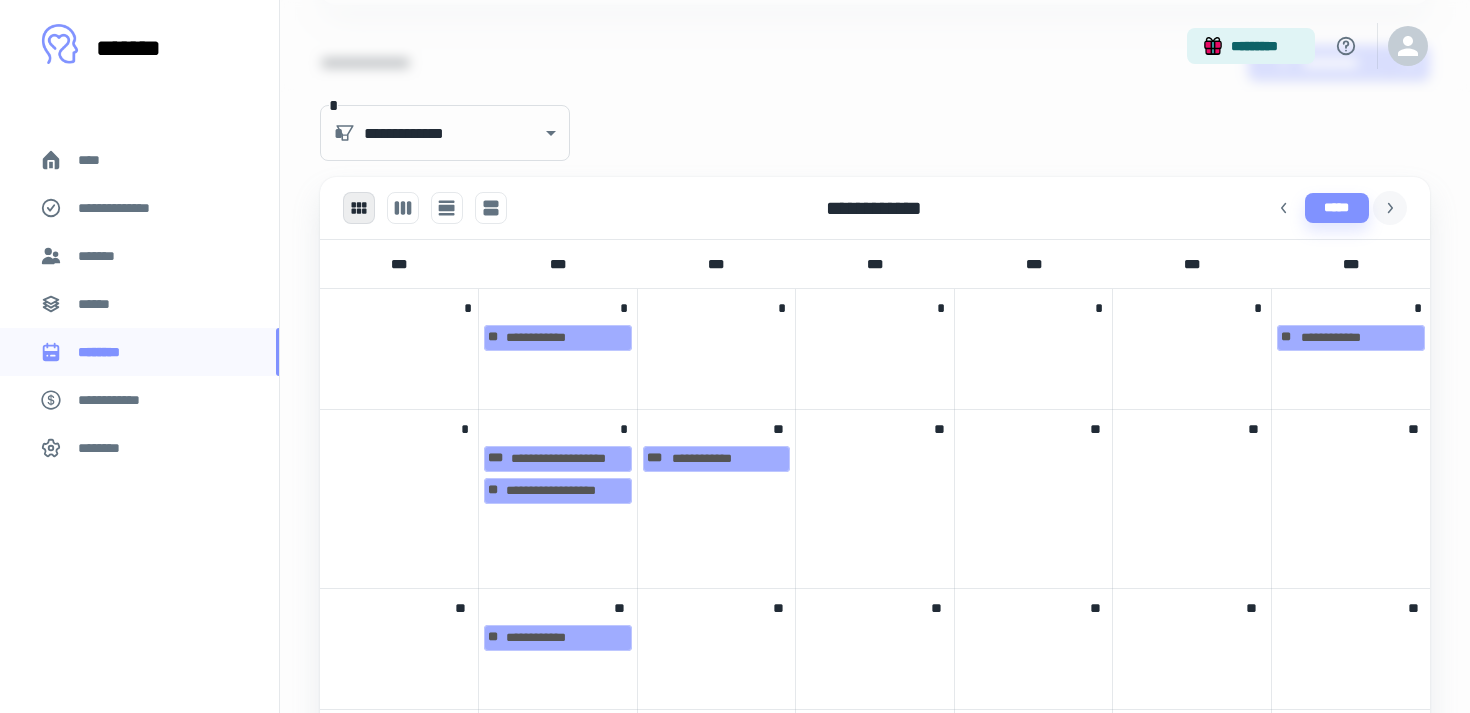 click 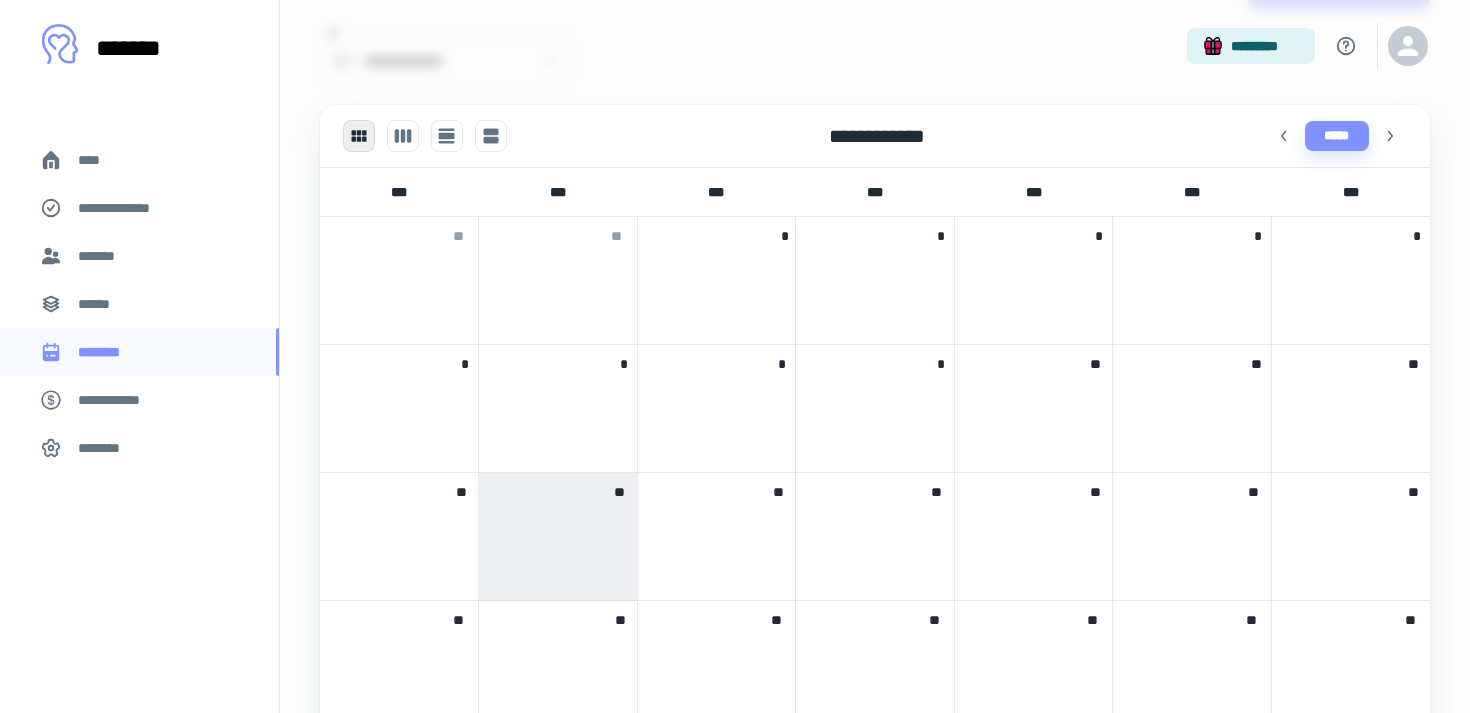 scroll, scrollTop: 847, scrollLeft: 0, axis: vertical 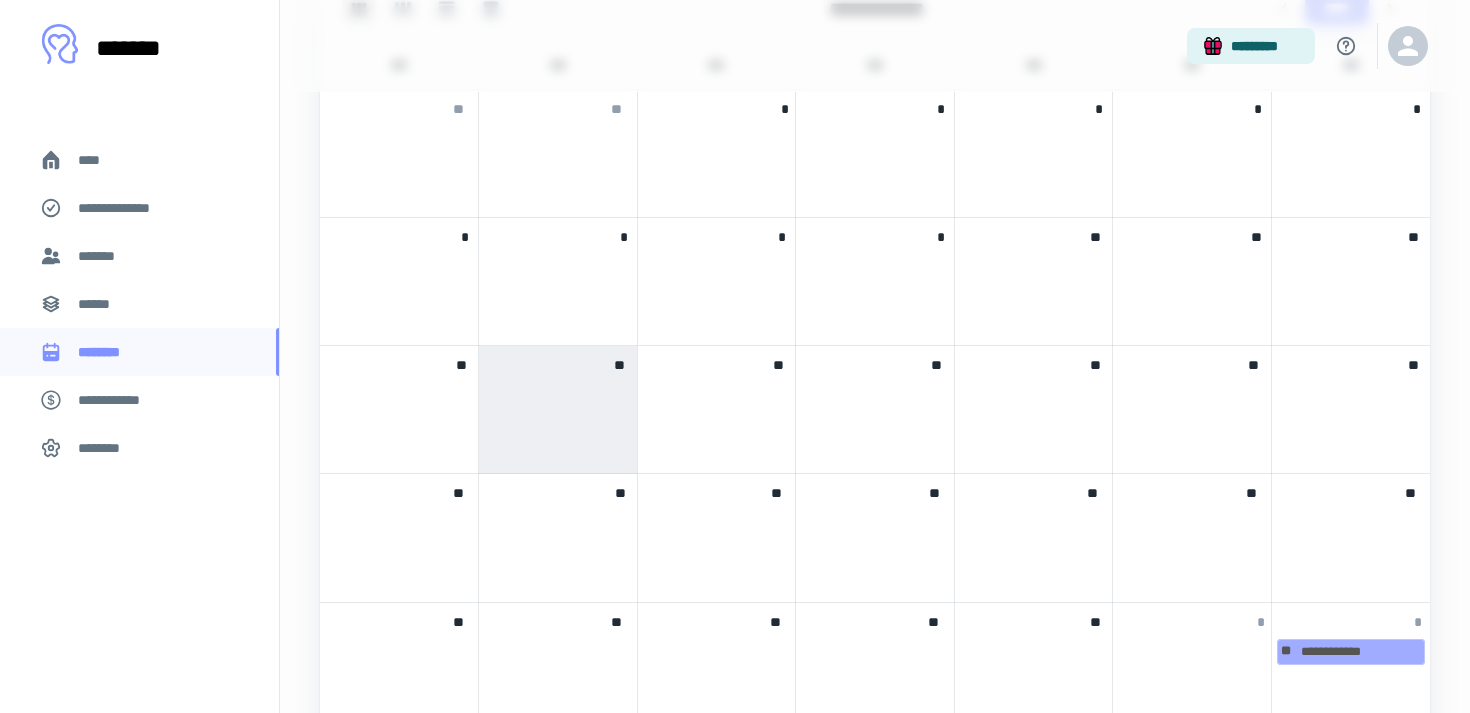 click at bounding box center (558, 393) 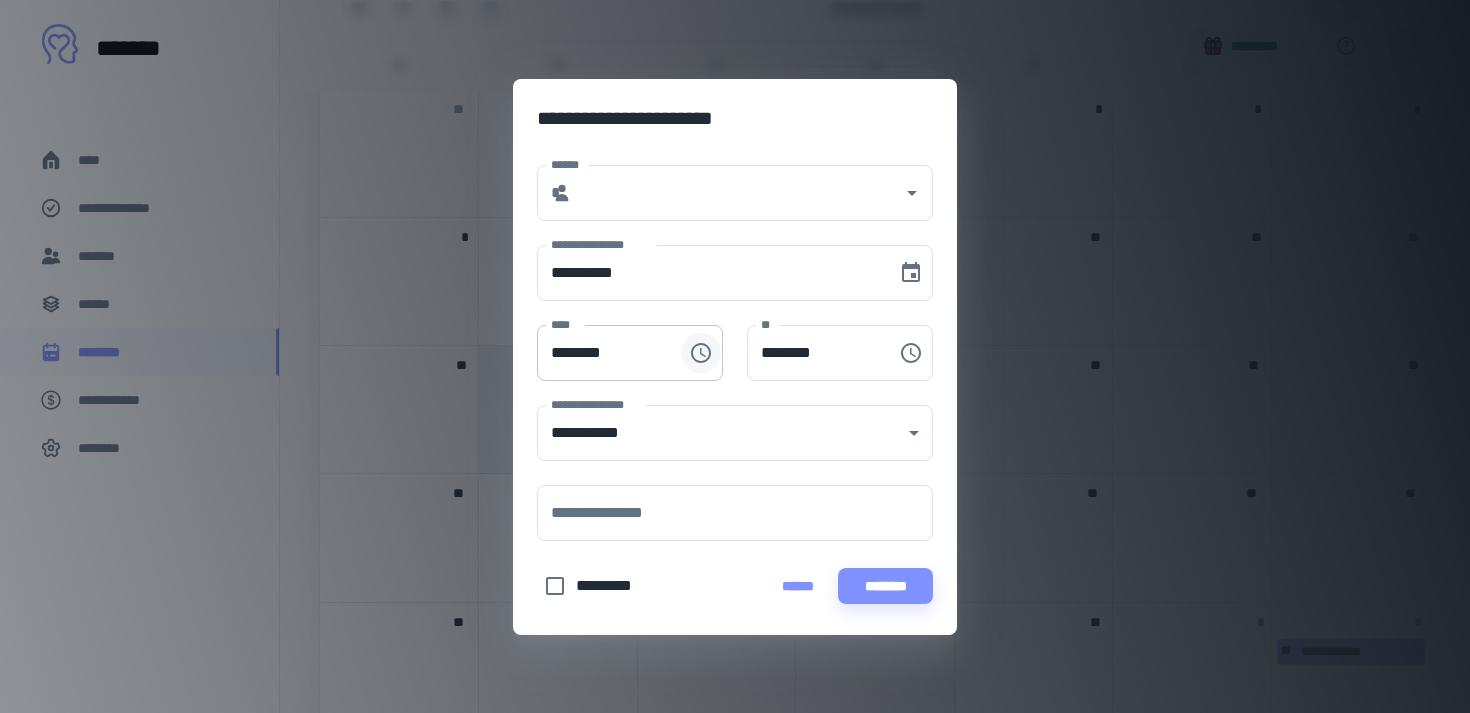 click 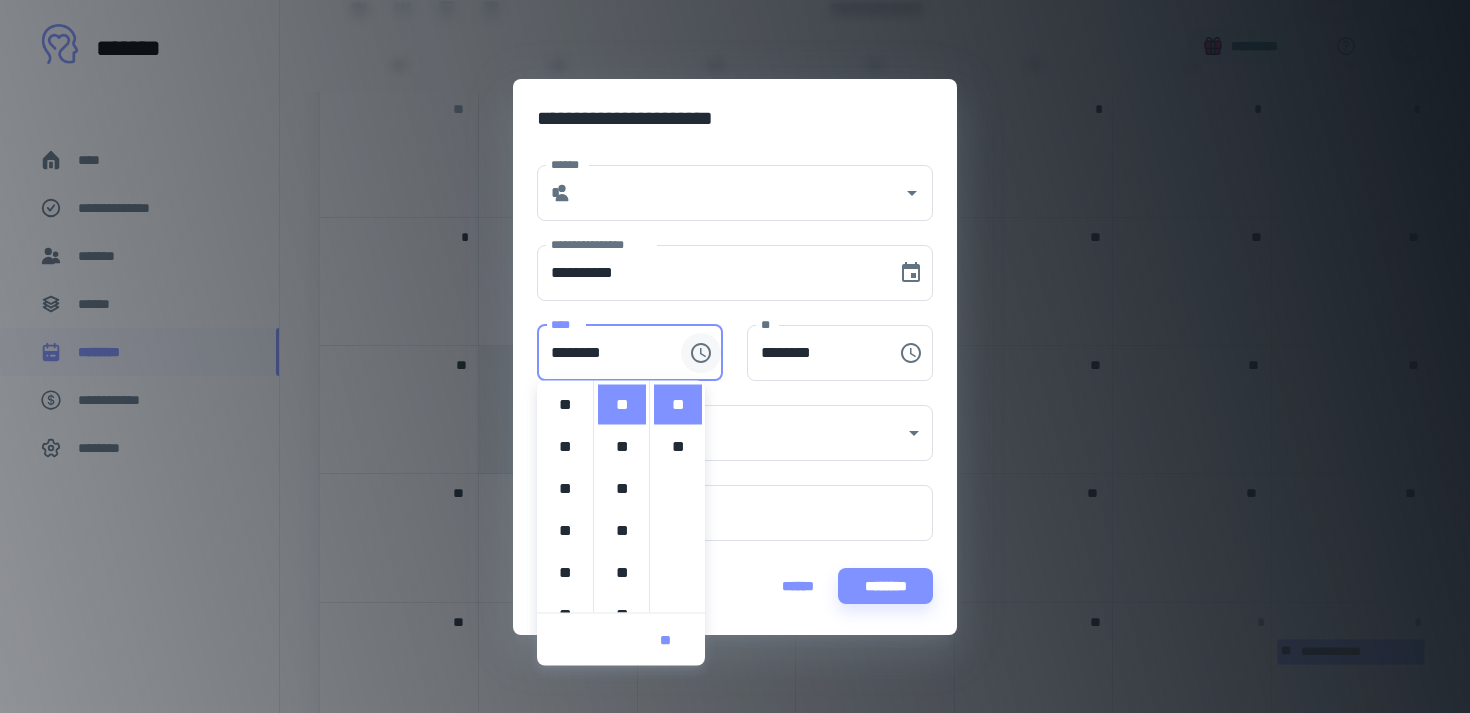 scroll, scrollTop: 420, scrollLeft: 0, axis: vertical 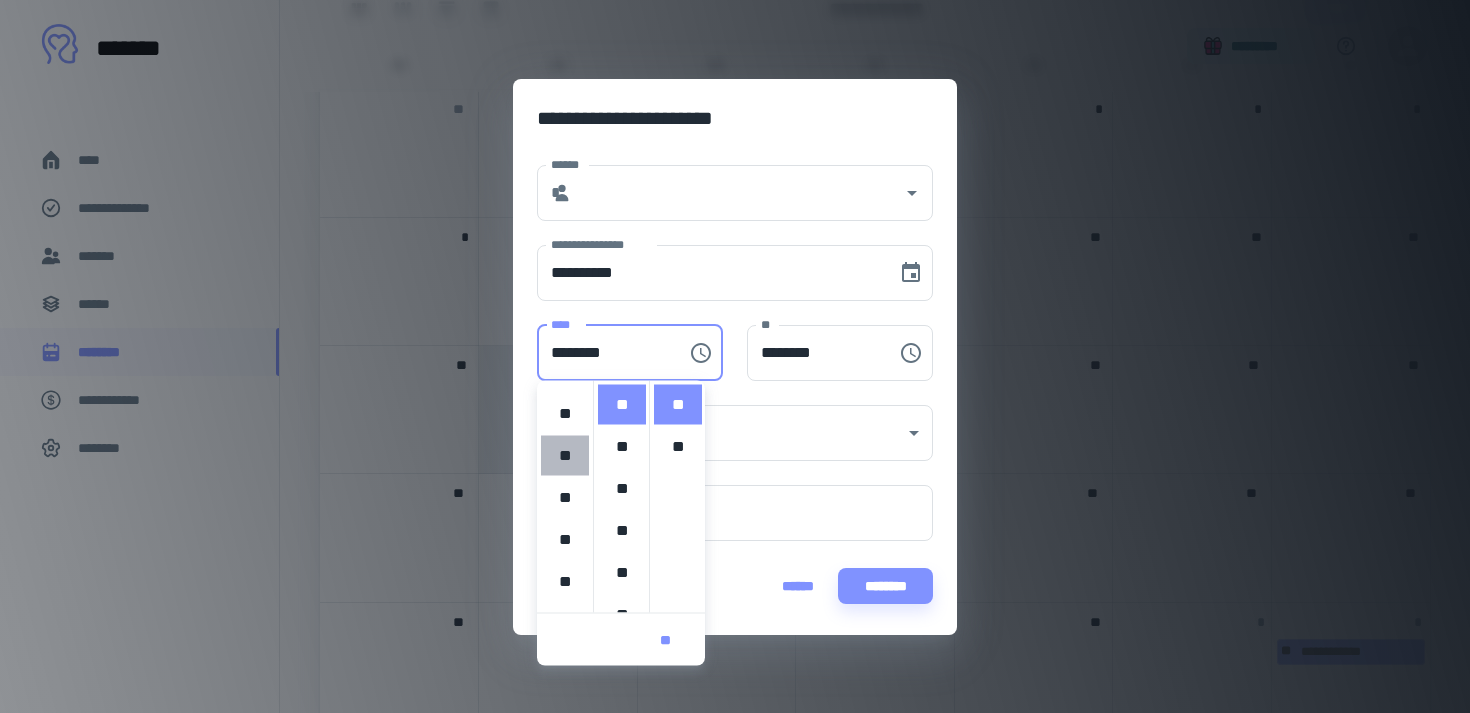 click on "**" at bounding box center (565, 456) 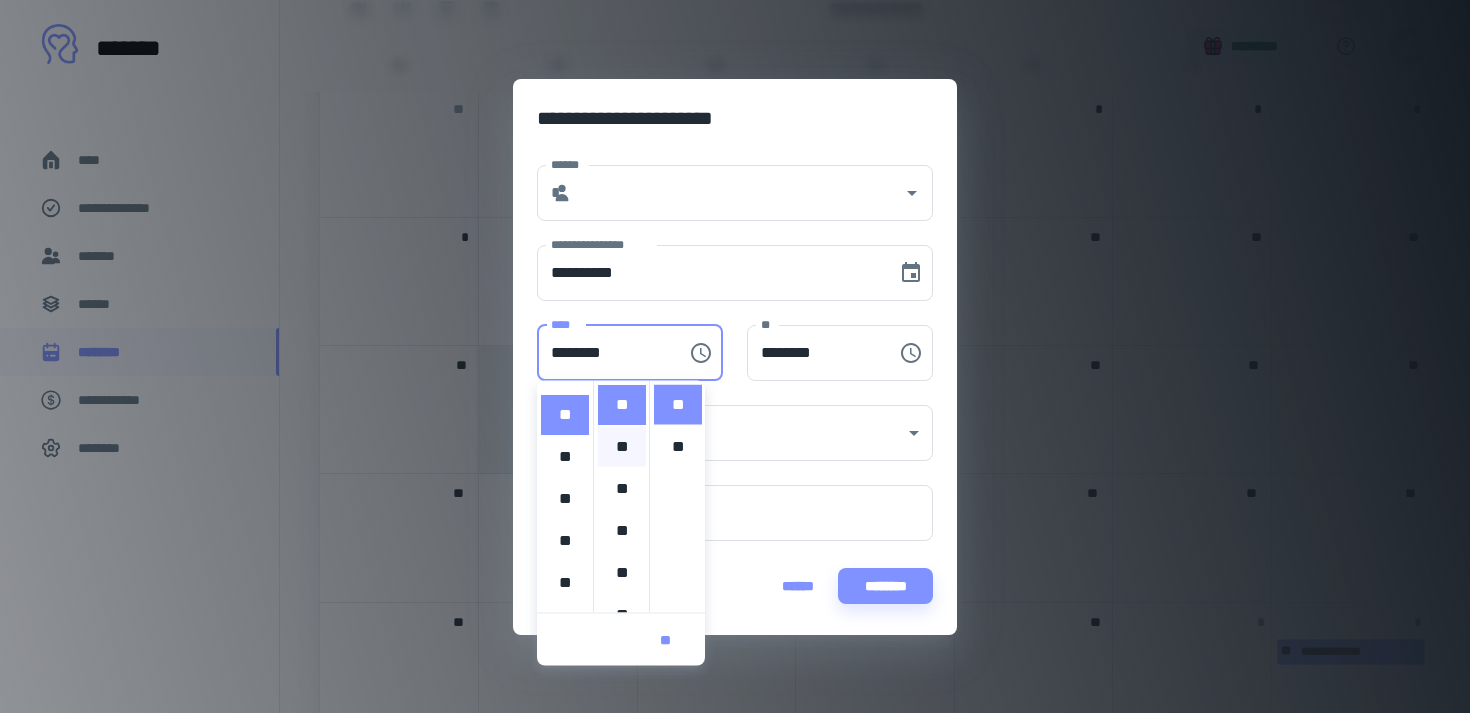 scroll, scrollTop: 84, scrollLeft: 0, axis: vertical 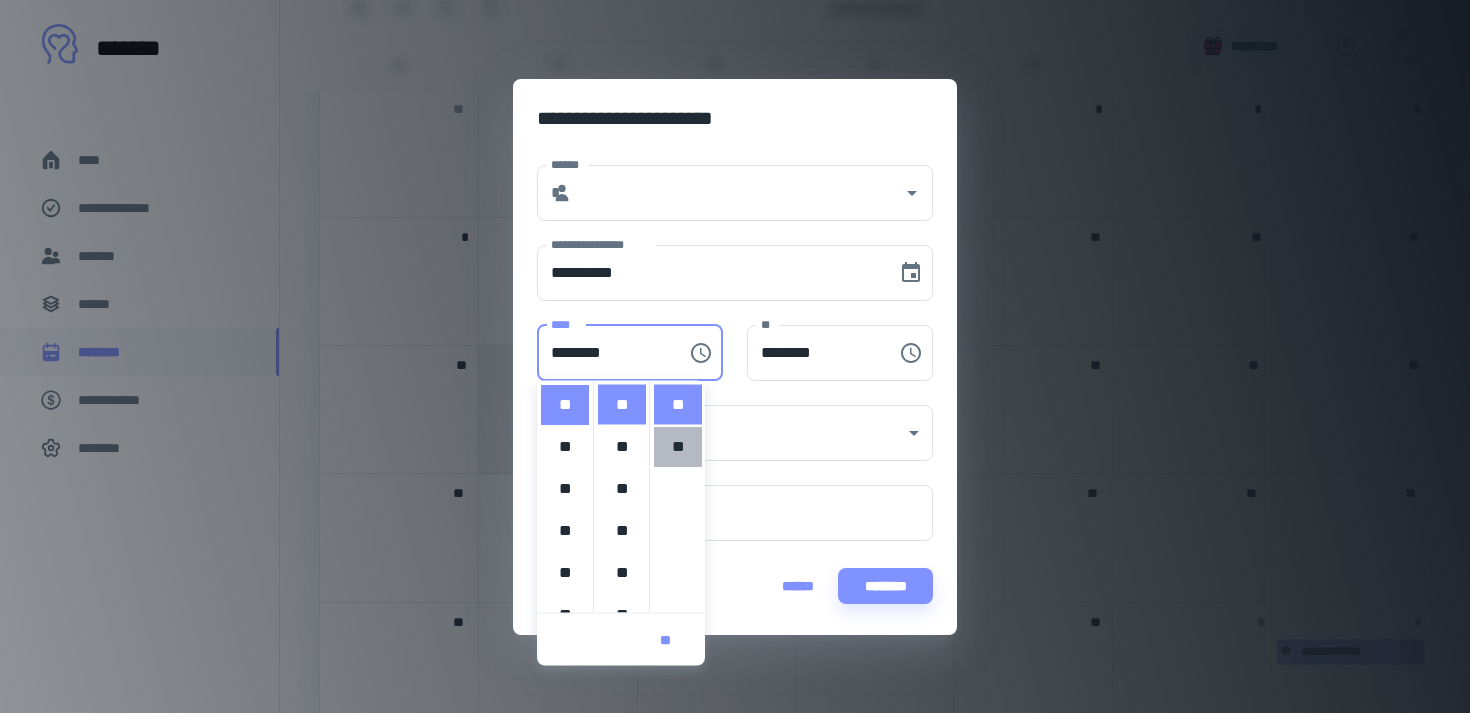 click on "**" at bounding box center (678, 447) 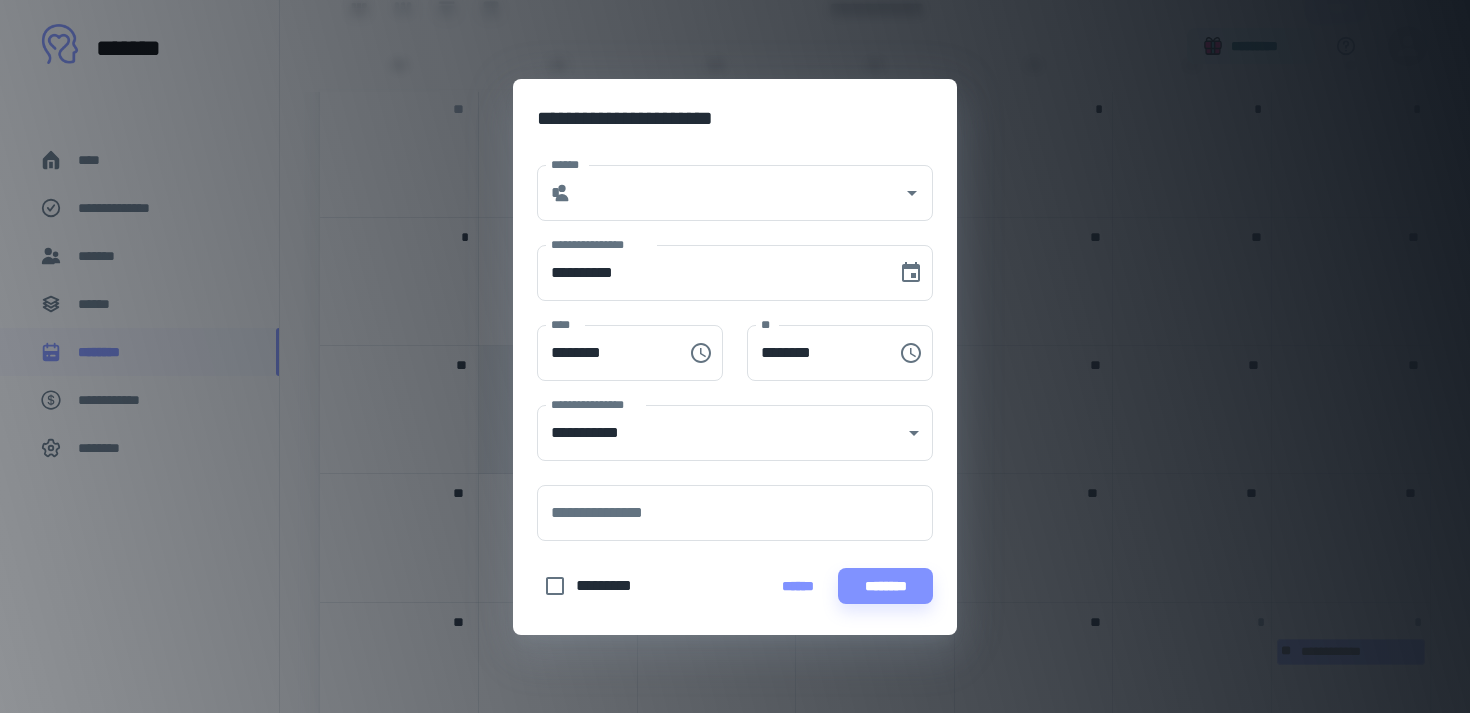 scroll, scrollTop: 42, scrollLeft: 0, axis: vertical 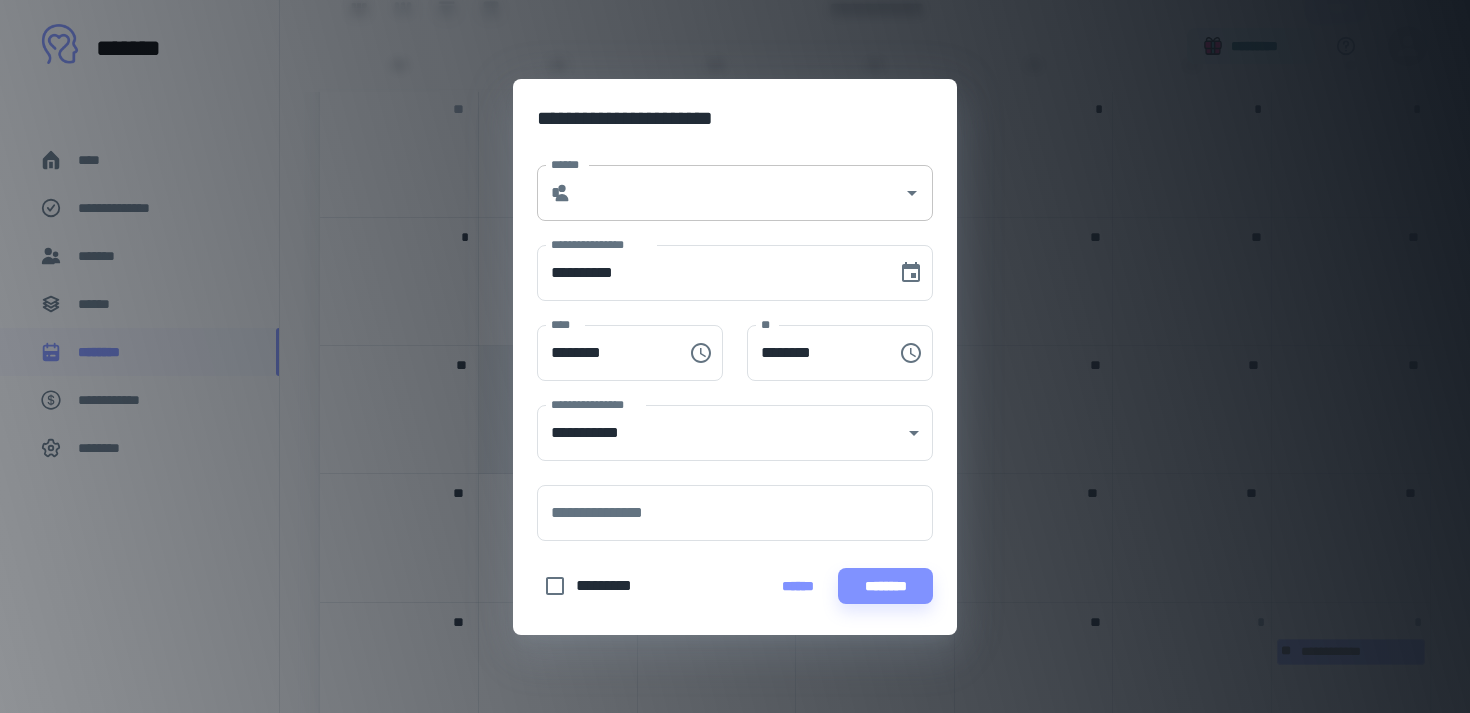 click on "******" at bounding box center (737, 193) 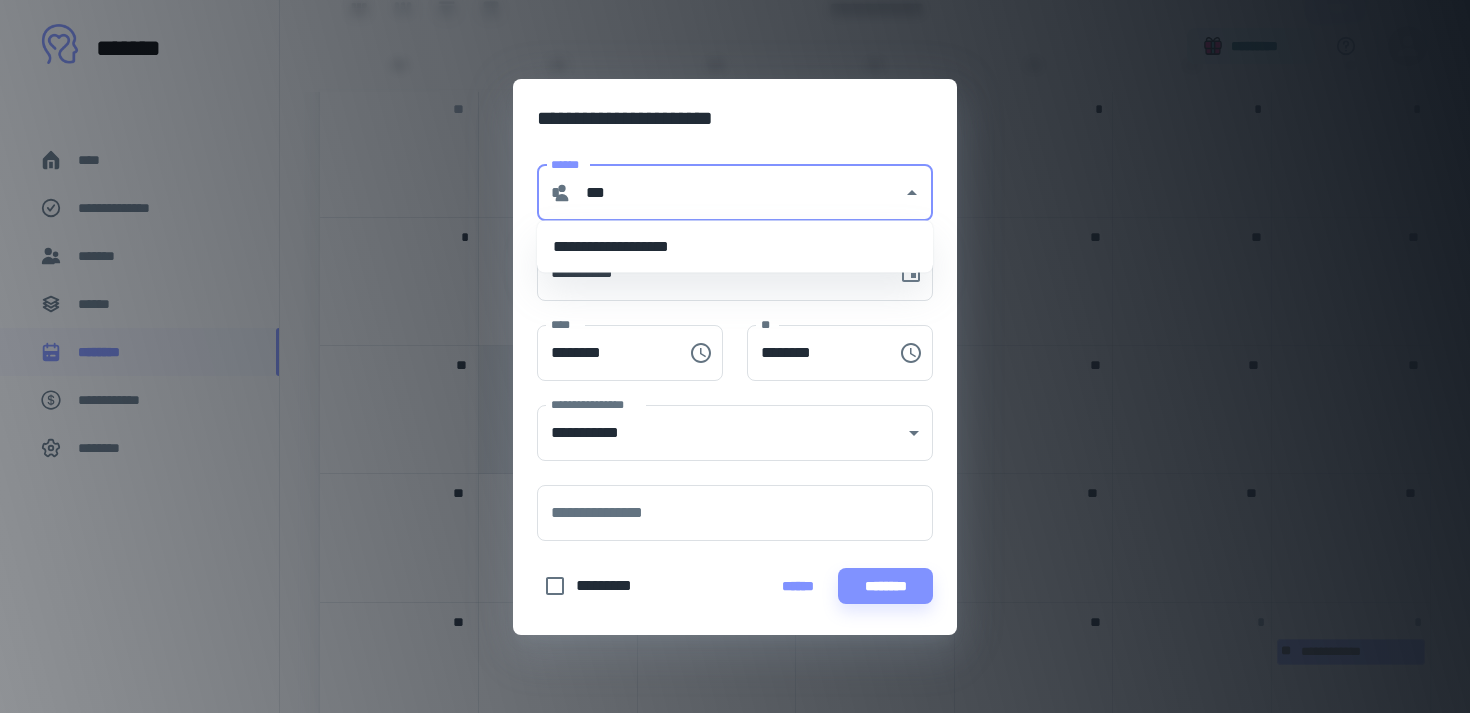 click on "**********" at bounding box center (735, 247) 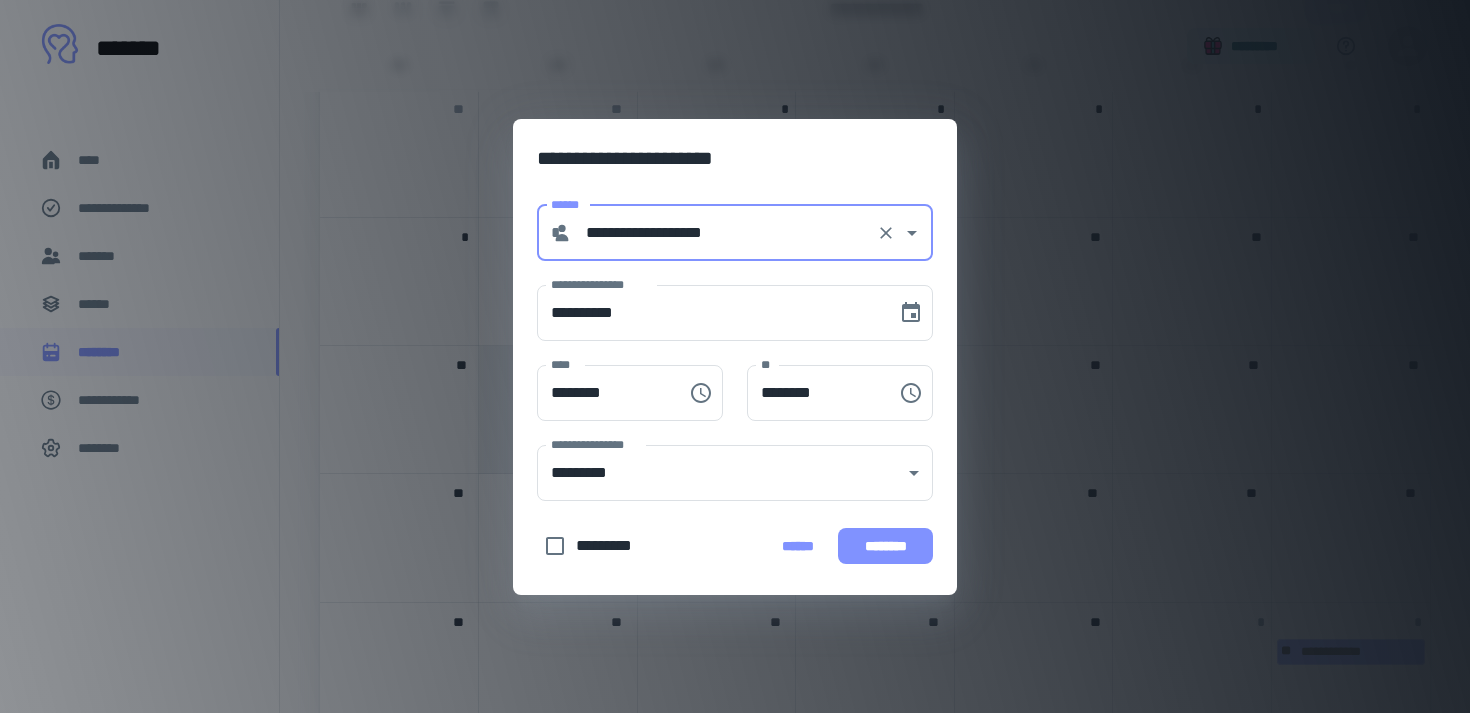type on "**********" 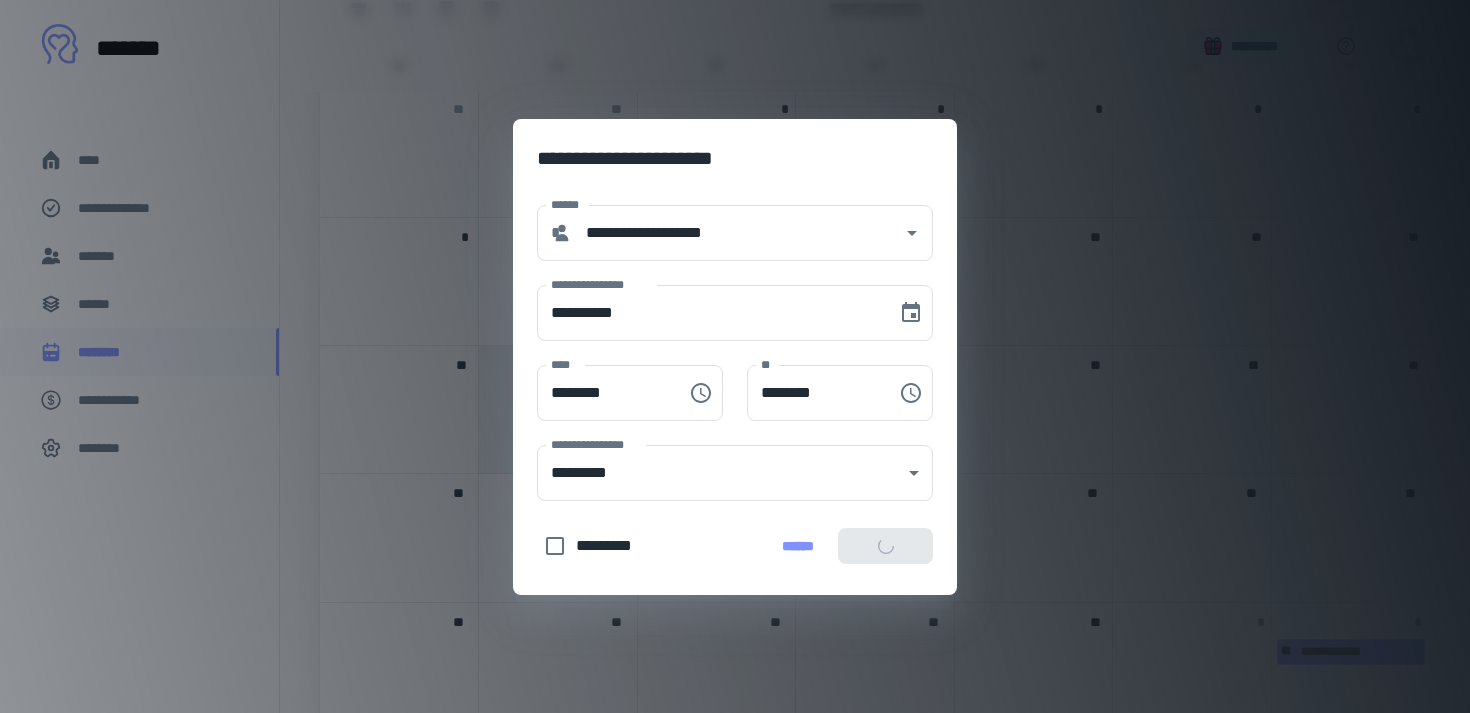 scroll, scrollTop: 839, scrollLeft: 0, axis: vertical 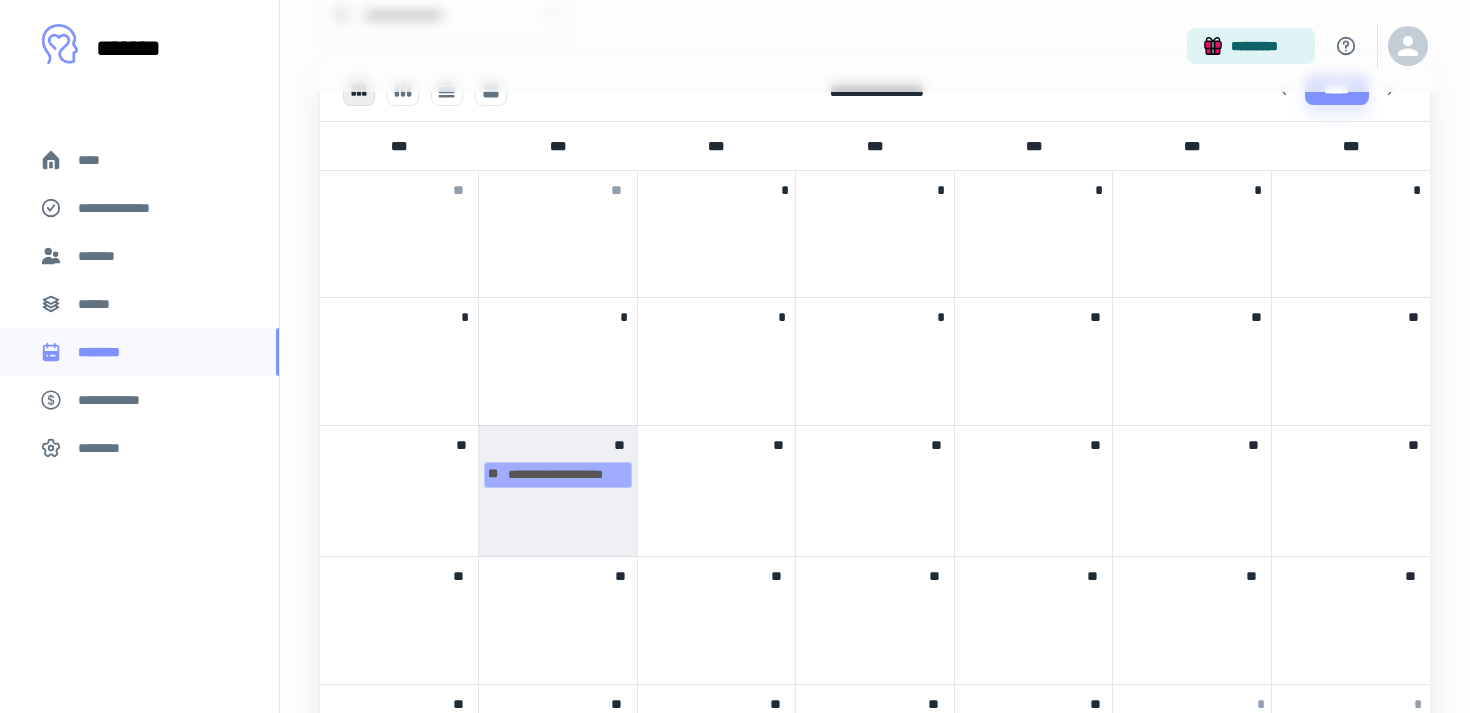 click at bounding box center (558, 604) 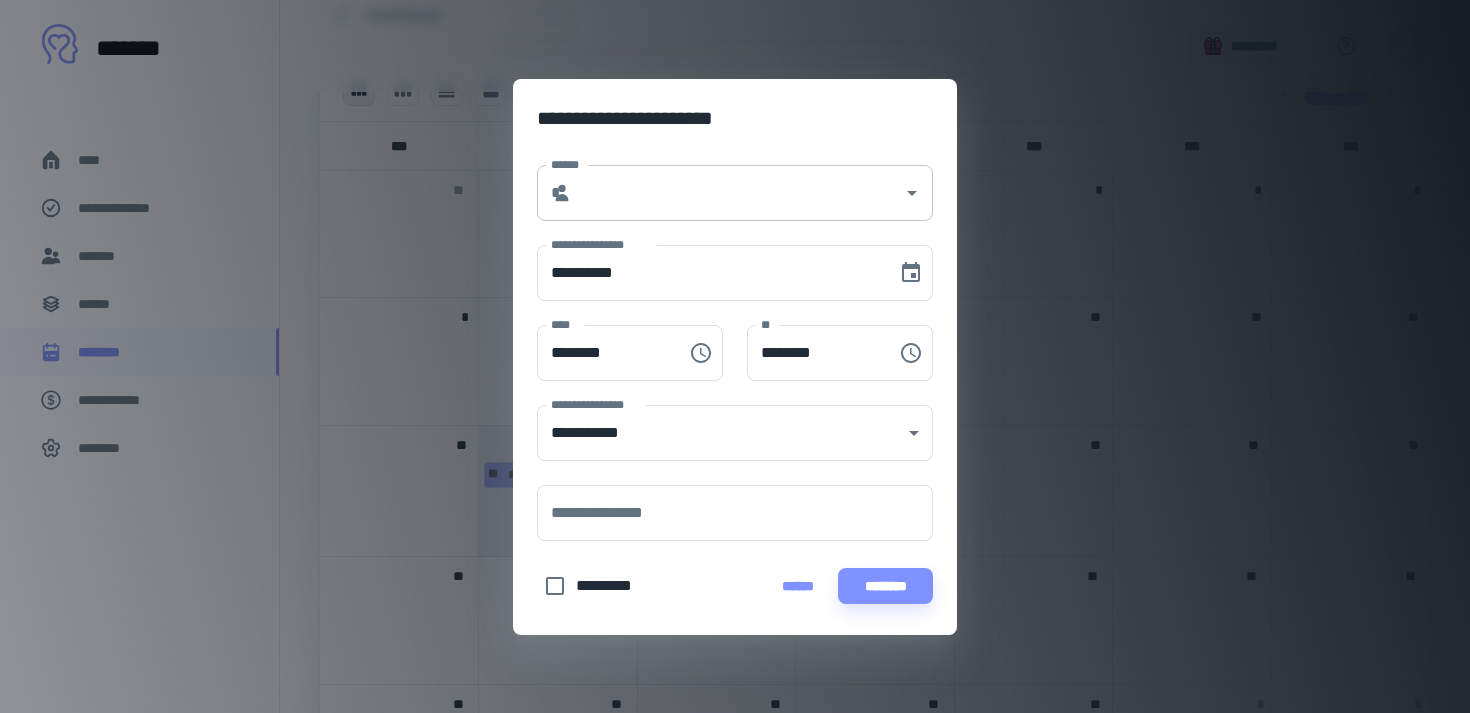 click on "******" at bounding box center [737, 193] 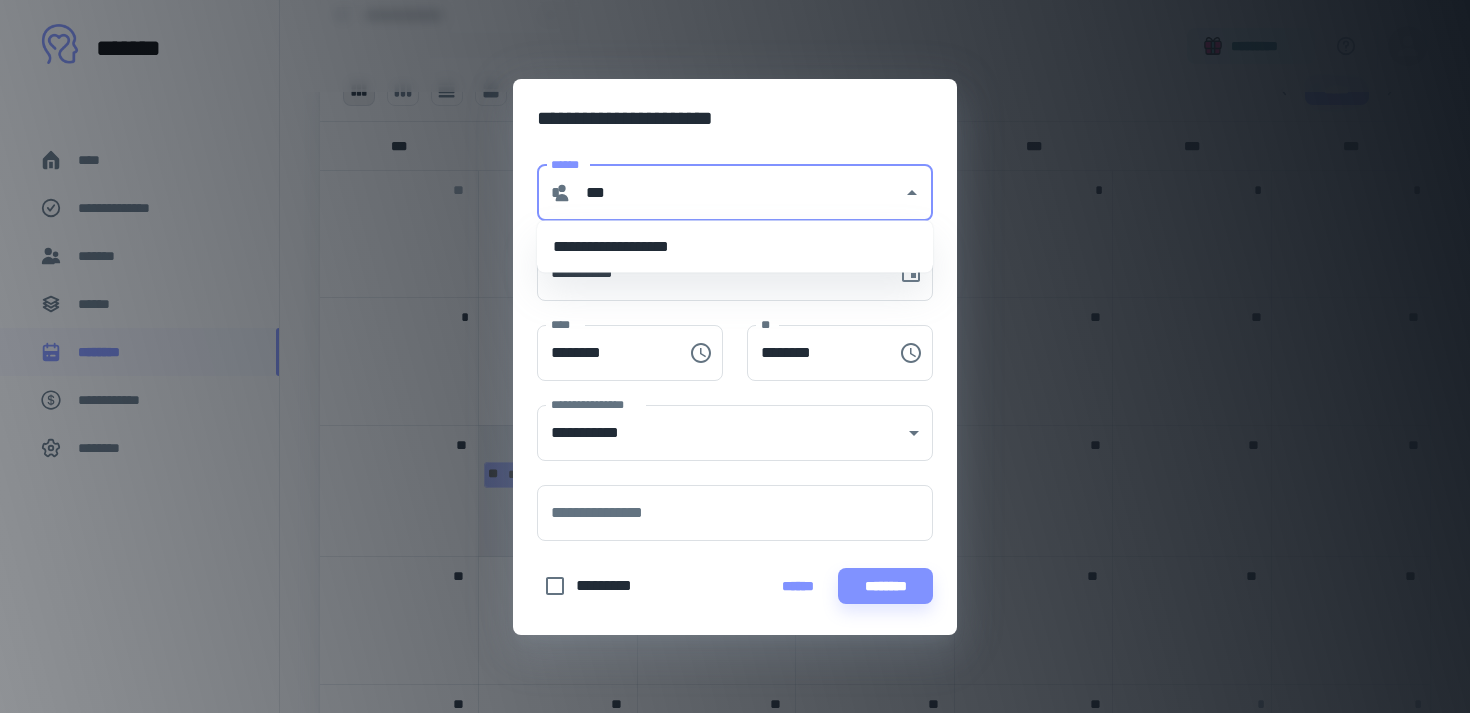 click on "**********" at bounding box center (735, 247) 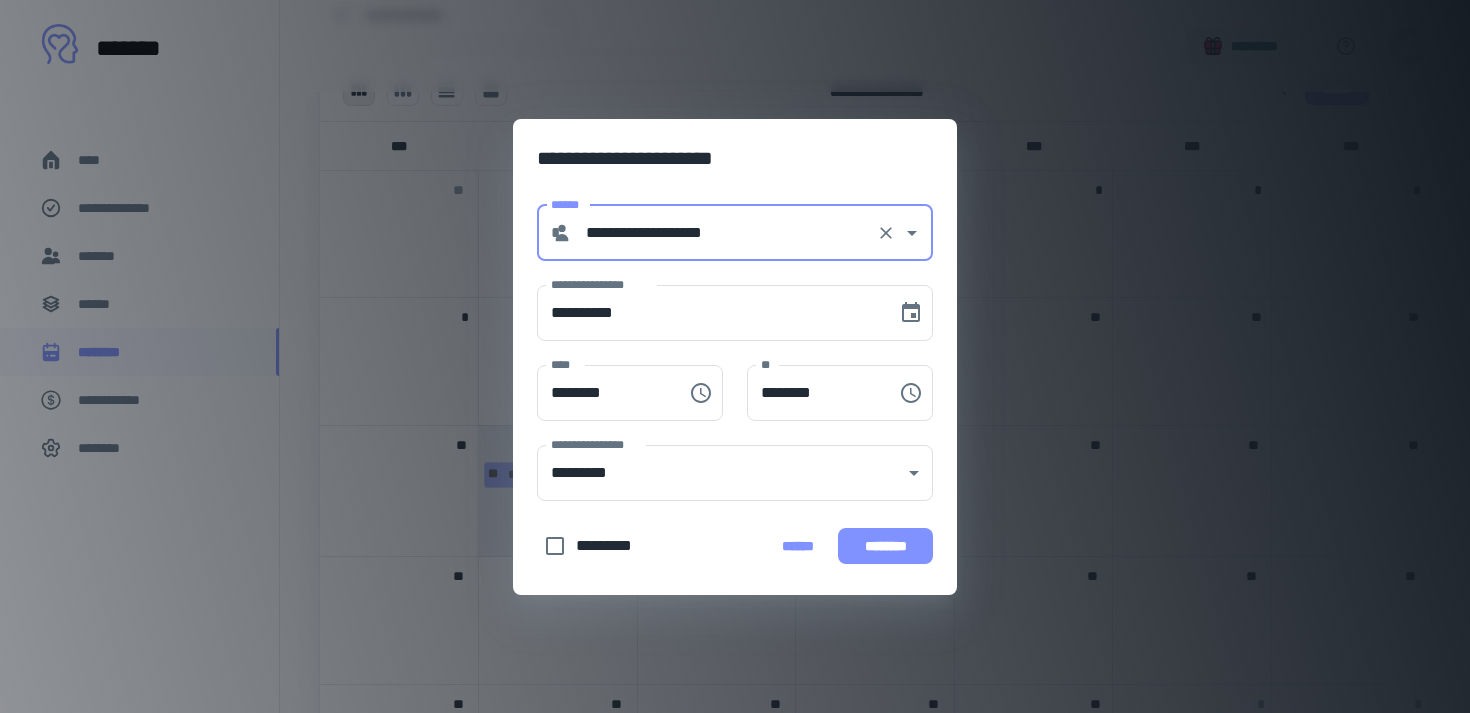 type on "**********" 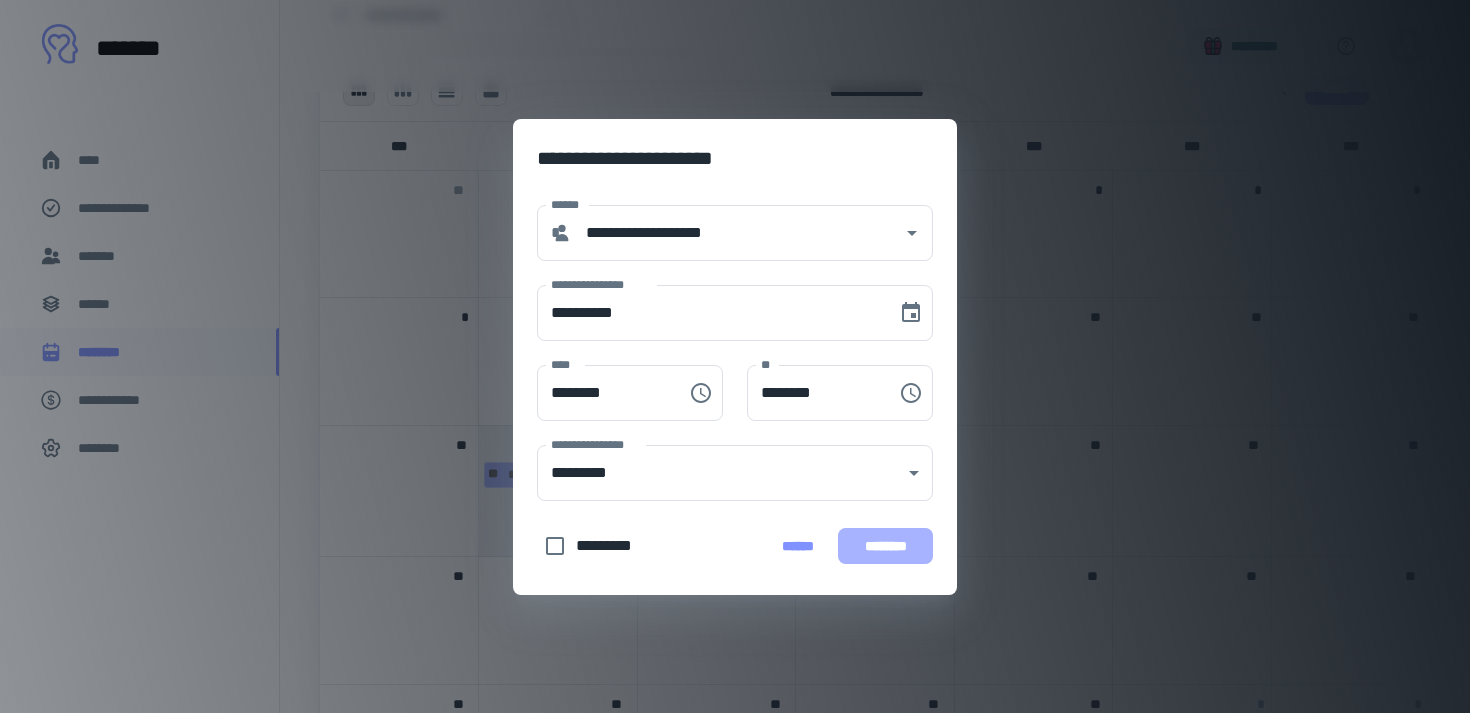click on "********" at bounding box center [885, 546] 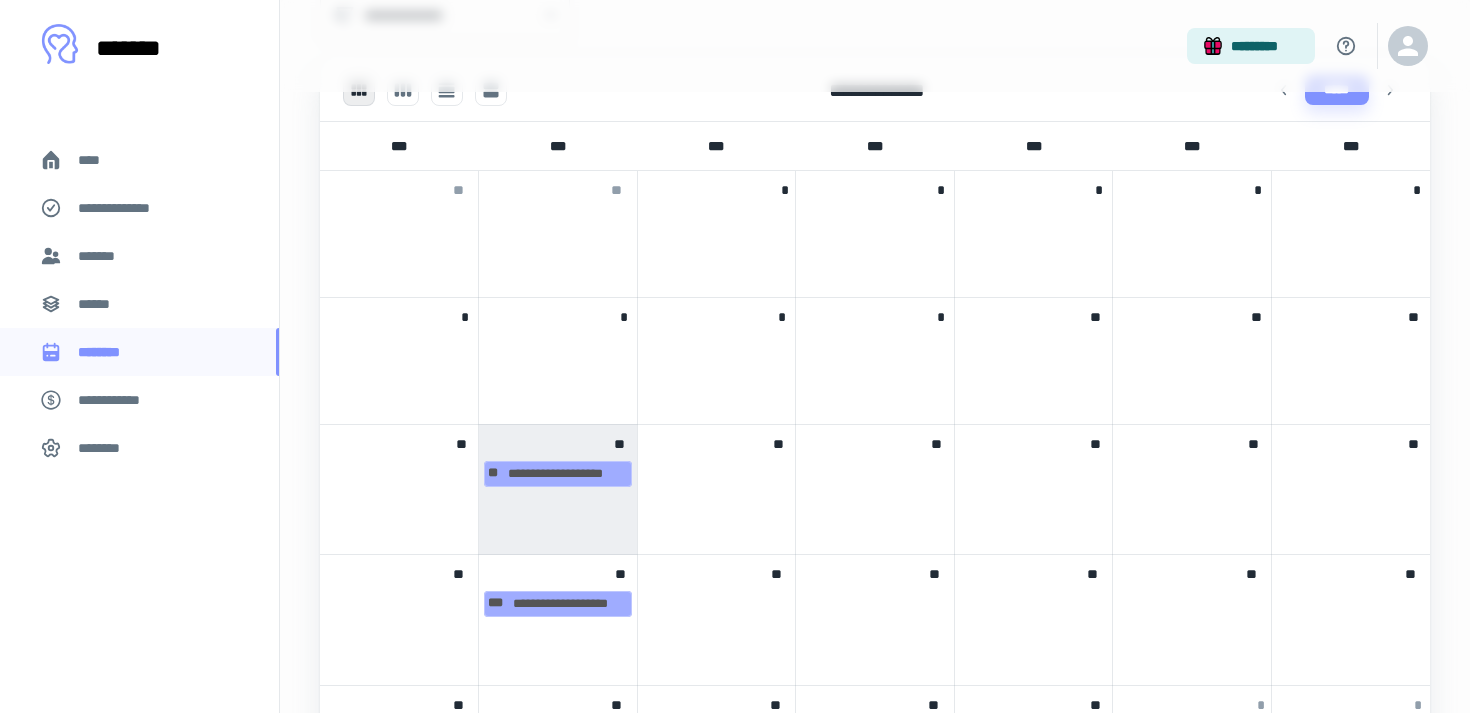 click on "****" at bounding box center [97, 160] 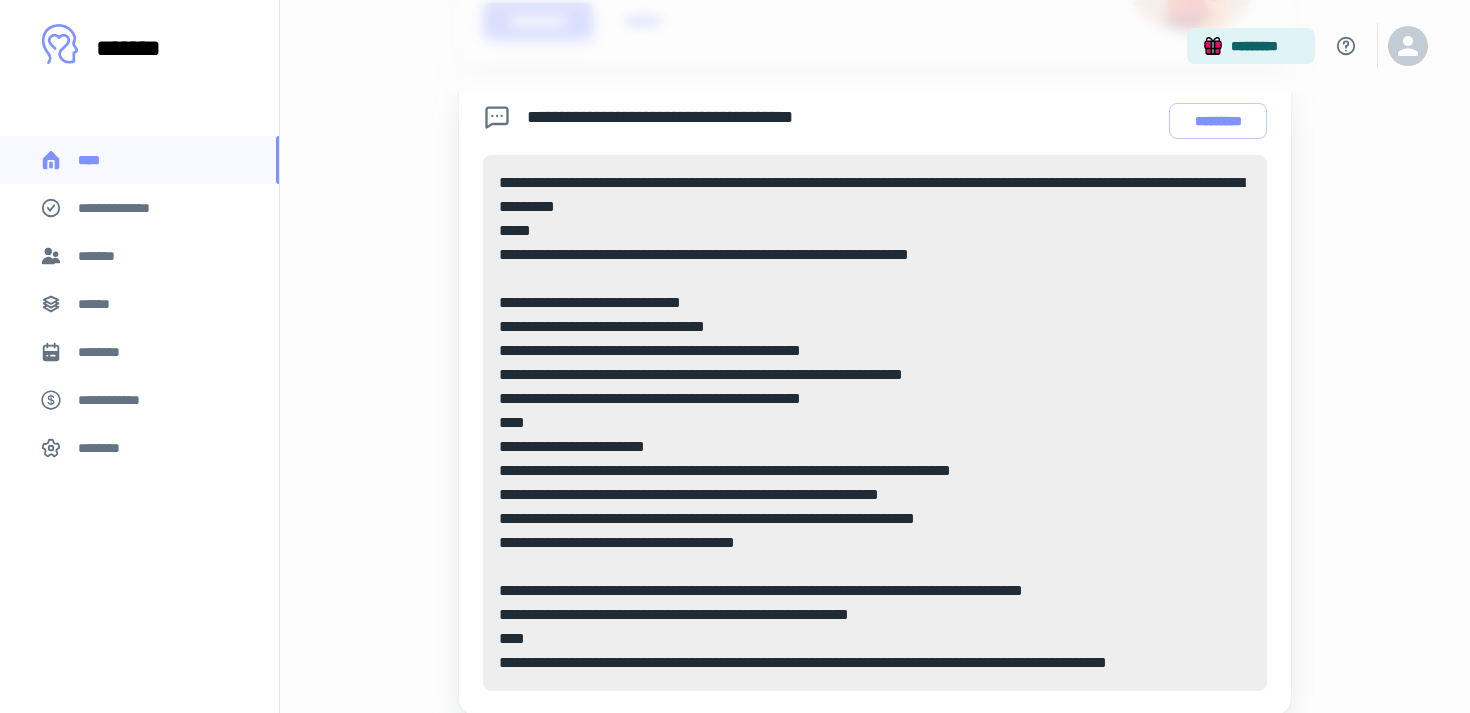 scroll, scrollTop: 687, scrollLeft: 0, axis: vertical 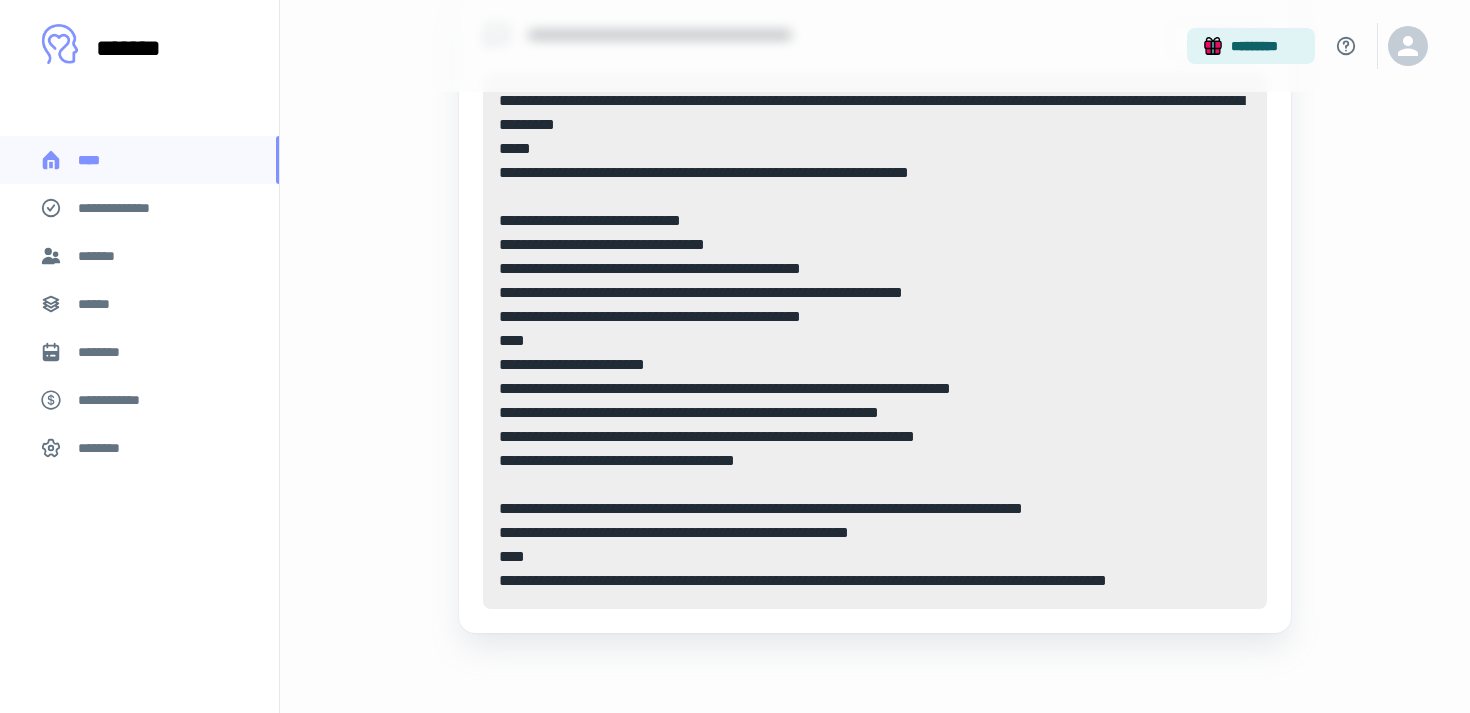 click on "******" at bounding box center [100, 304] 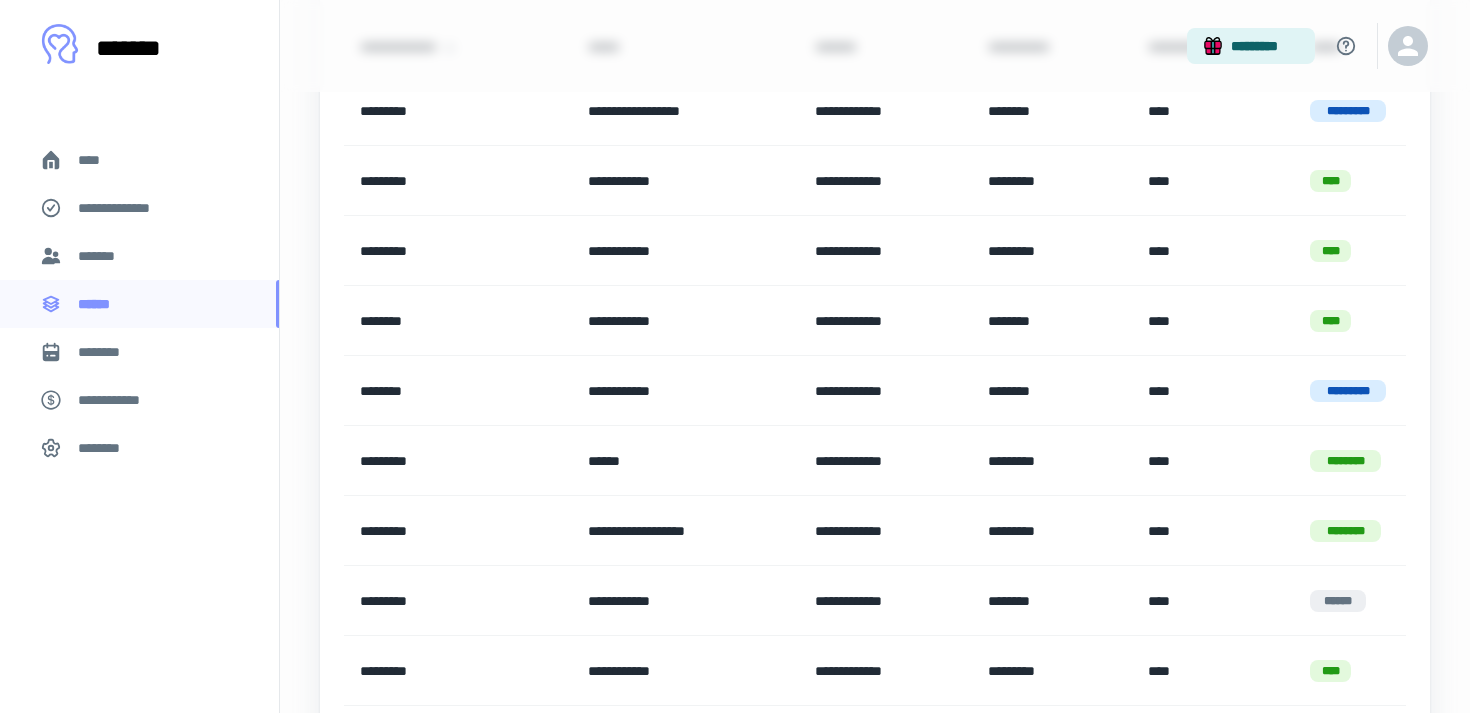 scroll, scrollTop: 0, scrollLeft: 0, axis: both 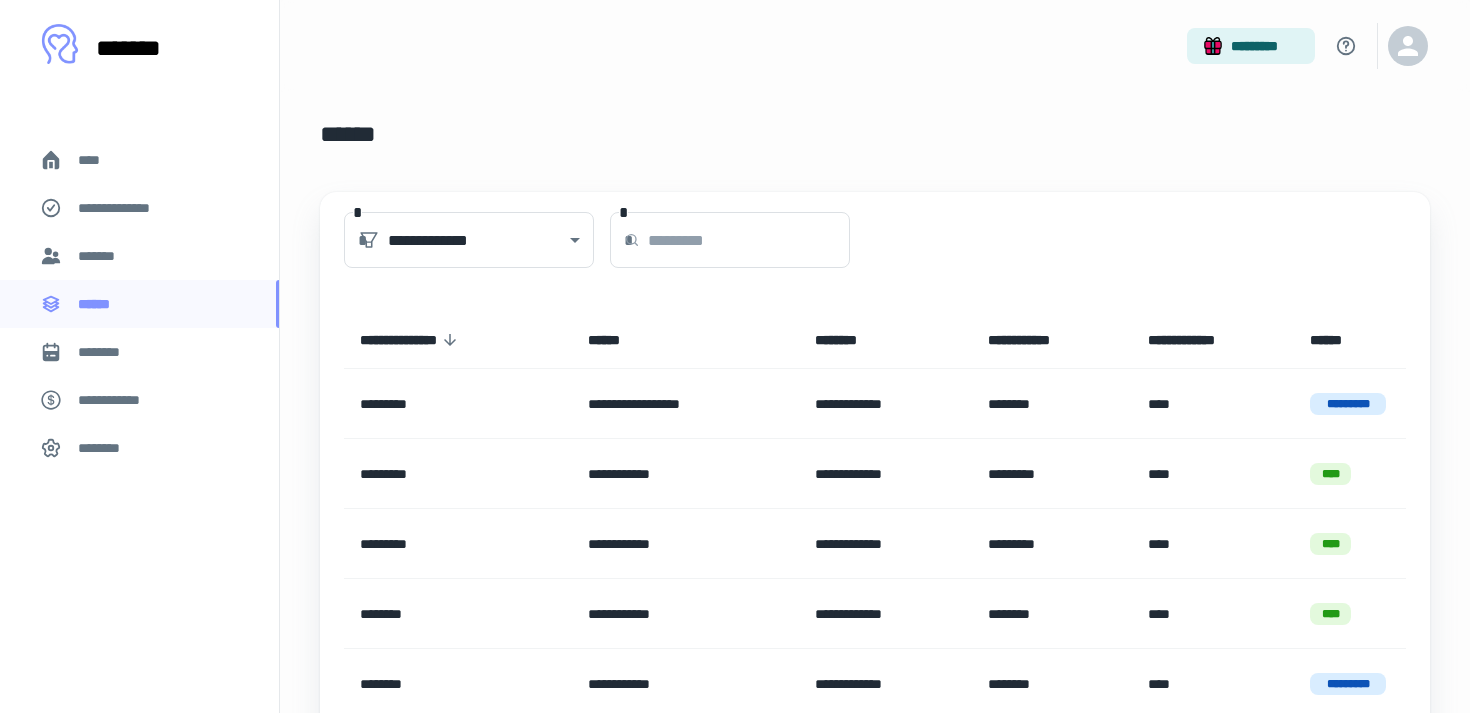 click on "********" at bounding box center (107, 352) 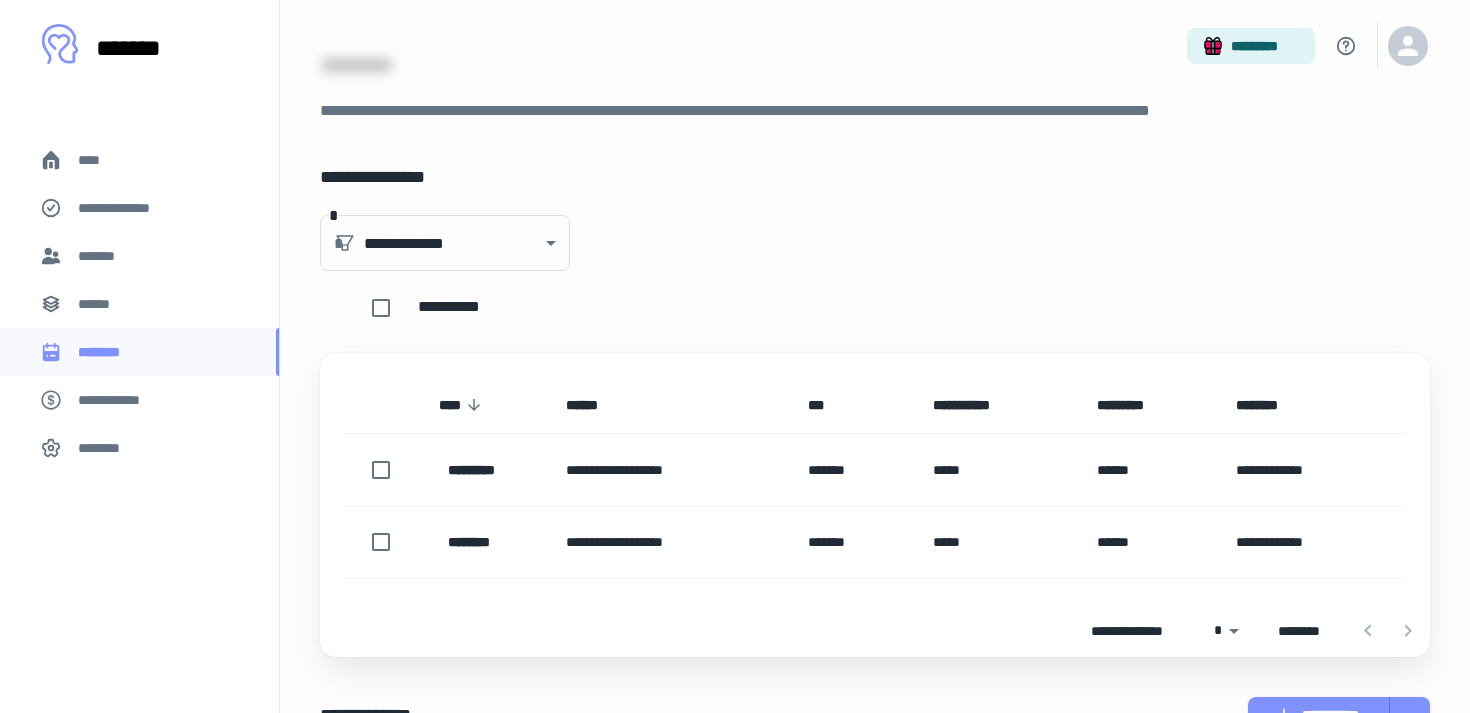 scroll, scrollTop: 212, scrollLeft: 0, axis: vertical 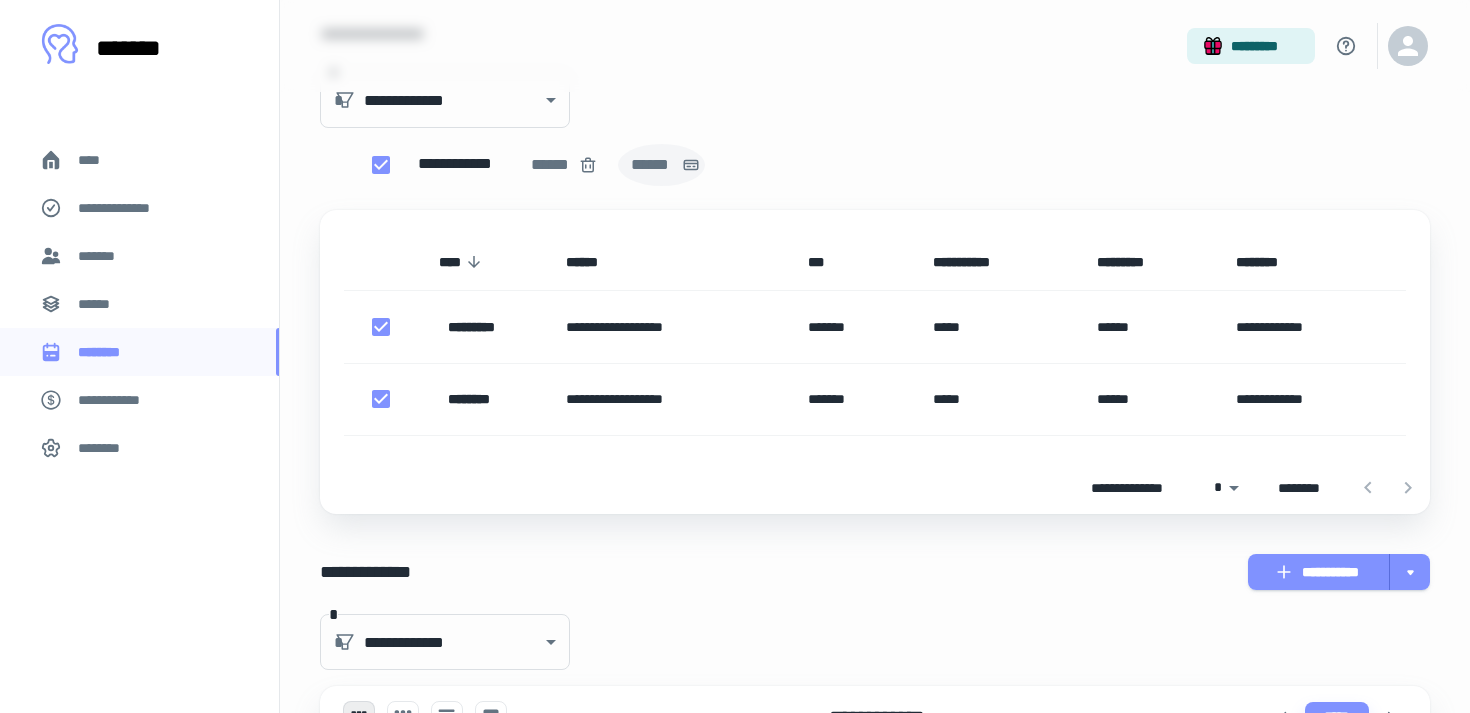 click on "******" at bounding box center [652, 165] 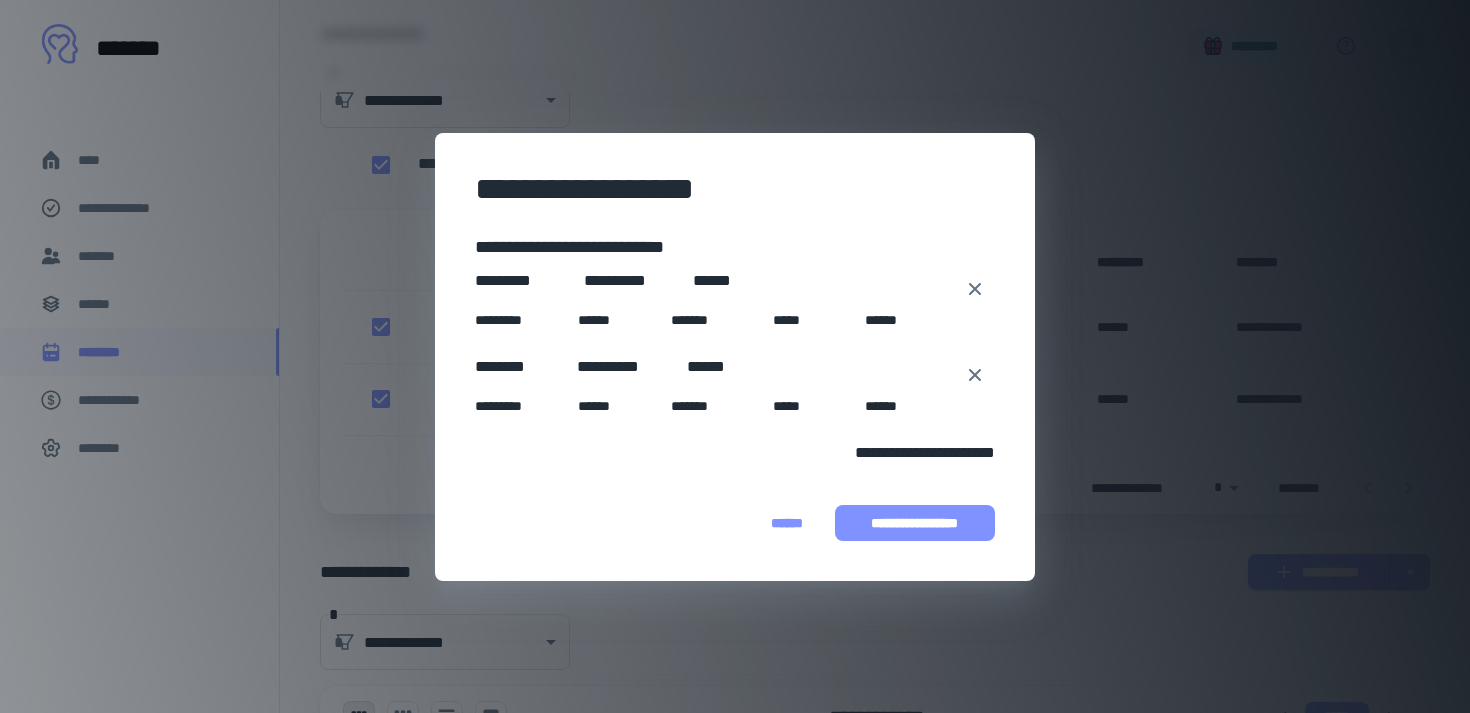 click on "**********" at bounding box center (915, 523) 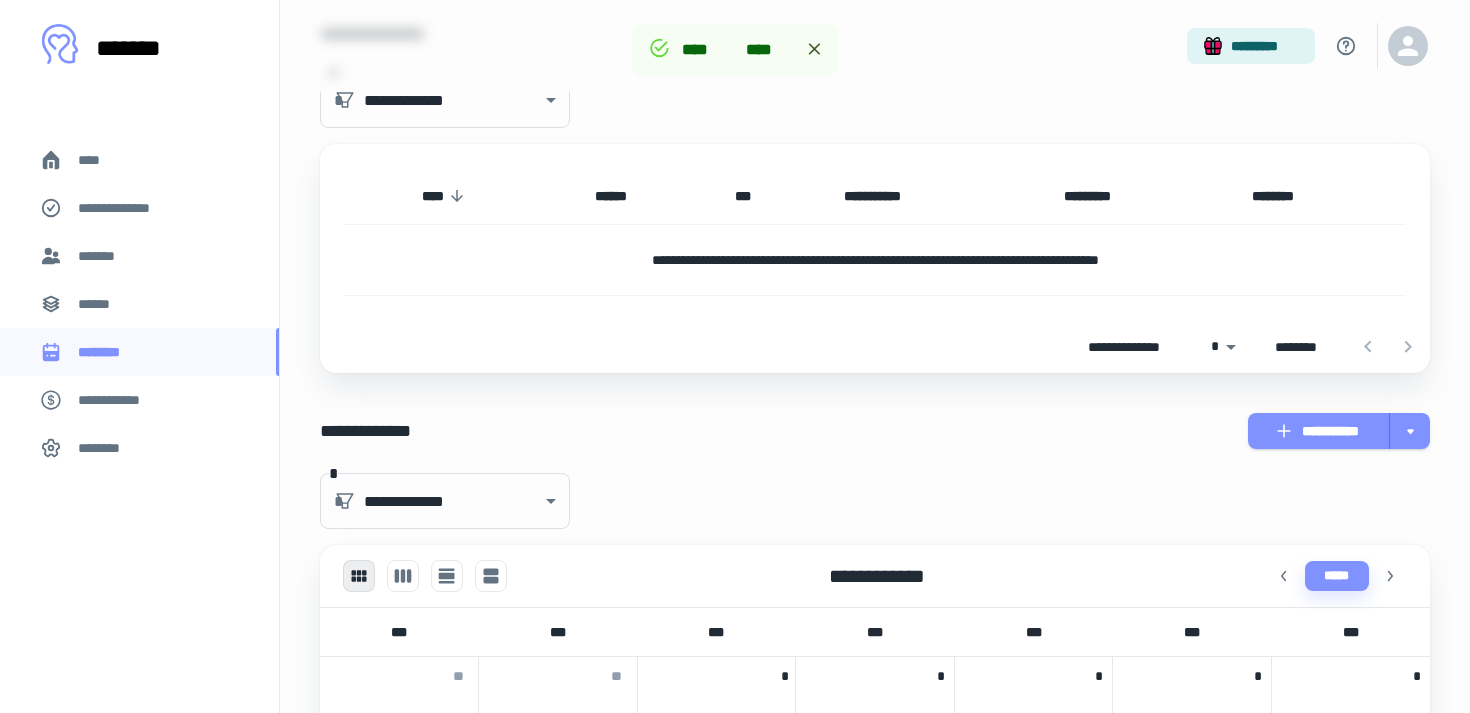 click on "*******" at bounding box center (100, 256) 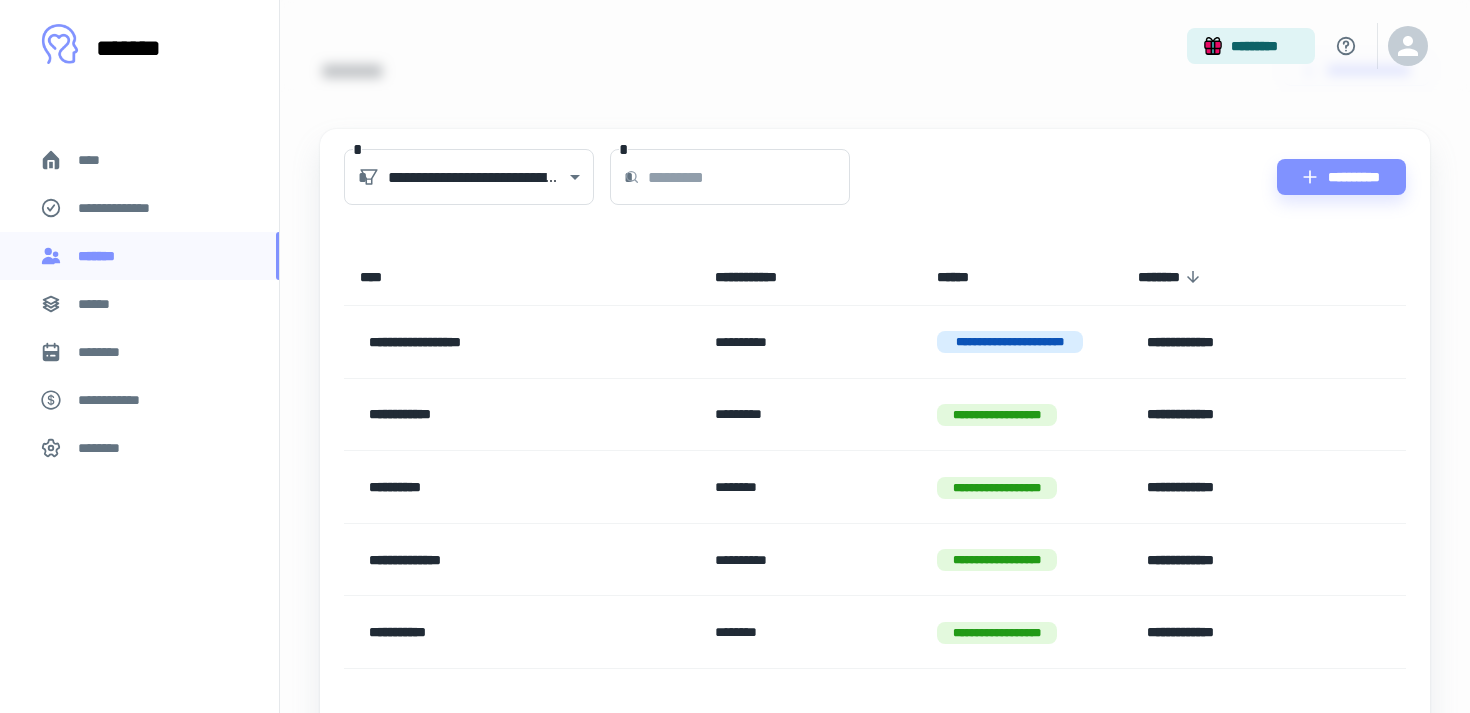 scroll, scrollTop: 141, scrollLeft: 0, axis: vertical 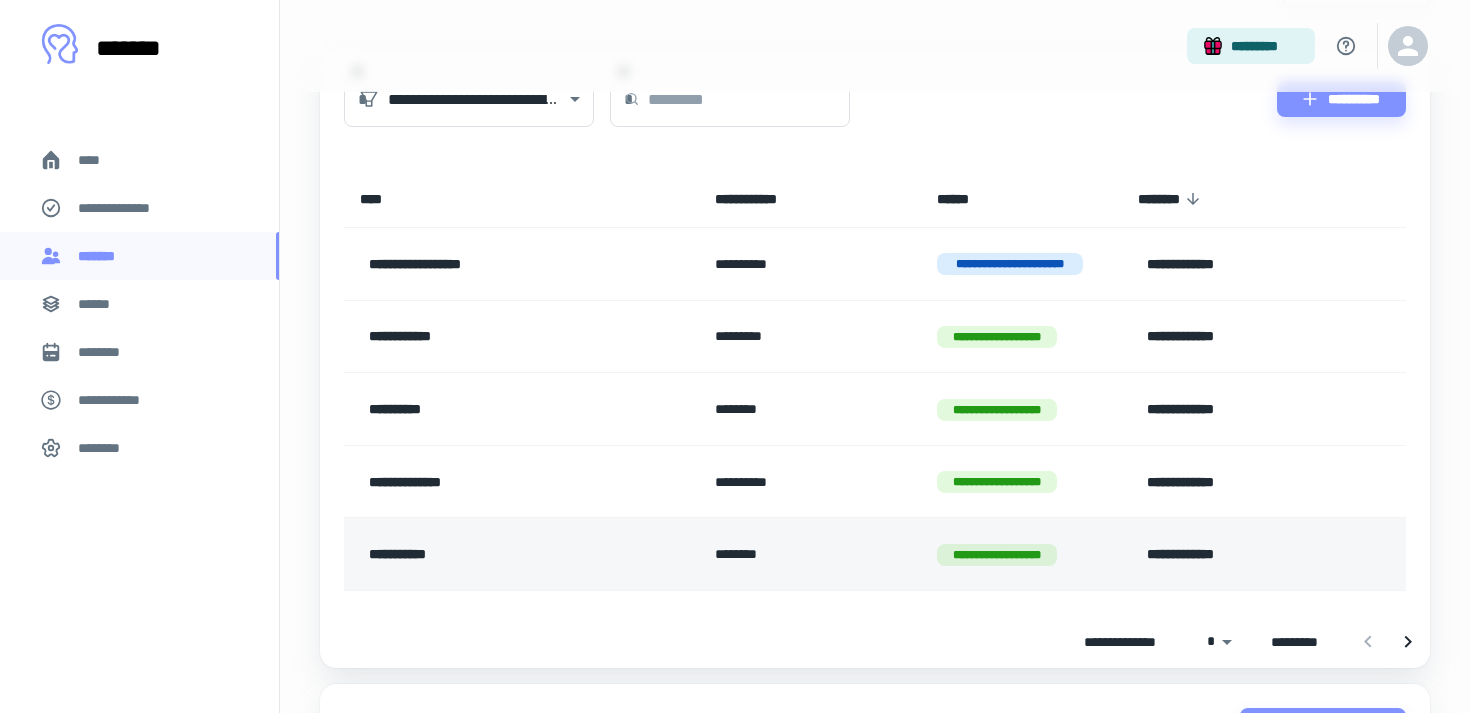 click on "**********" at bounding box center (996, 555) 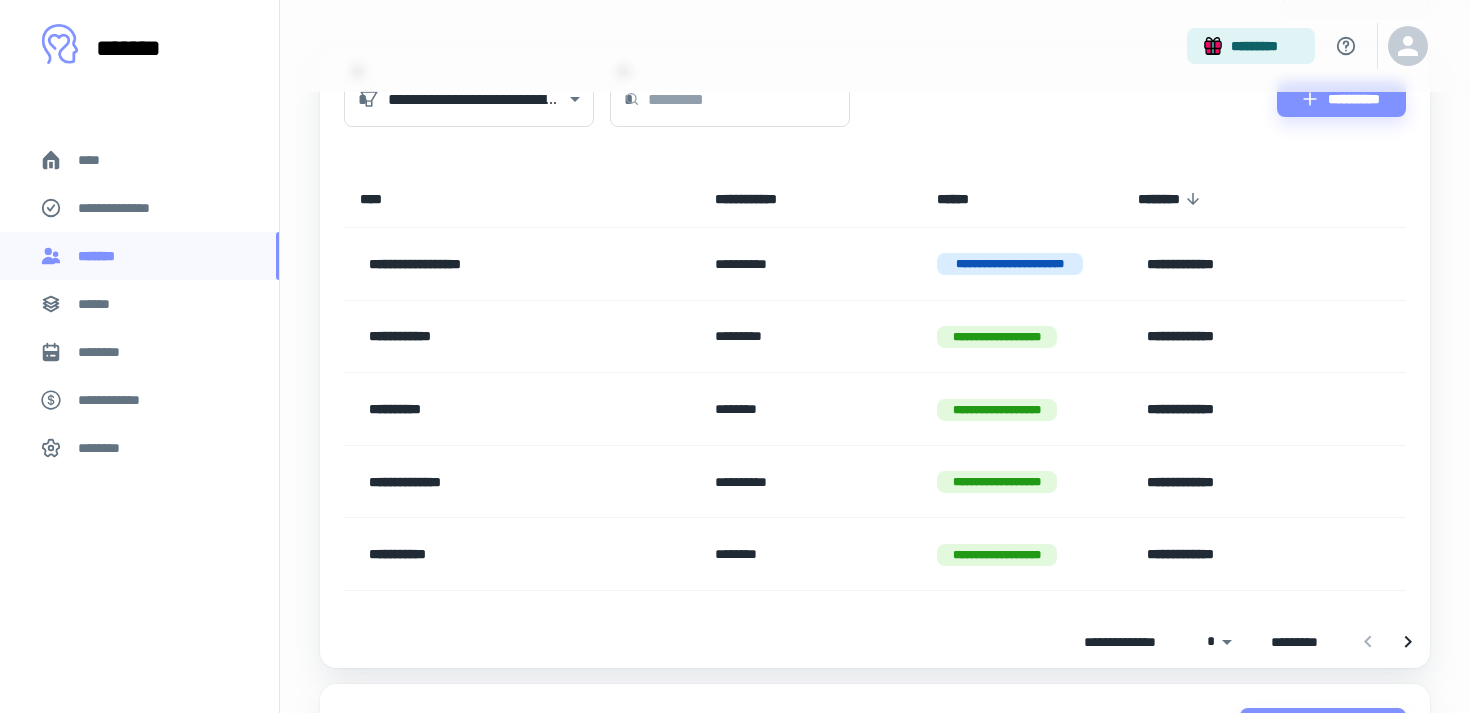scroll, scrollTop: 0, scrollLeft: 0, axis: both 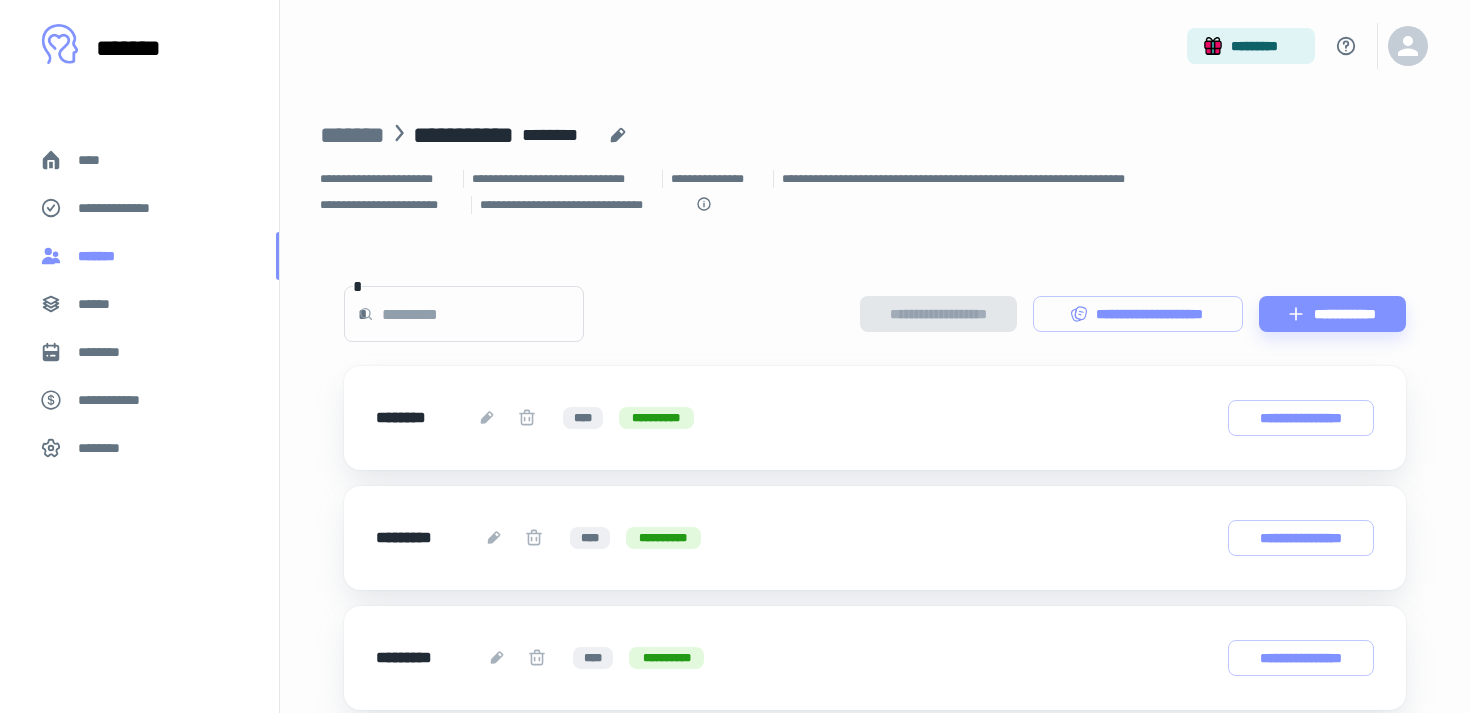 click on "*******" at bounding box center (101, 256) 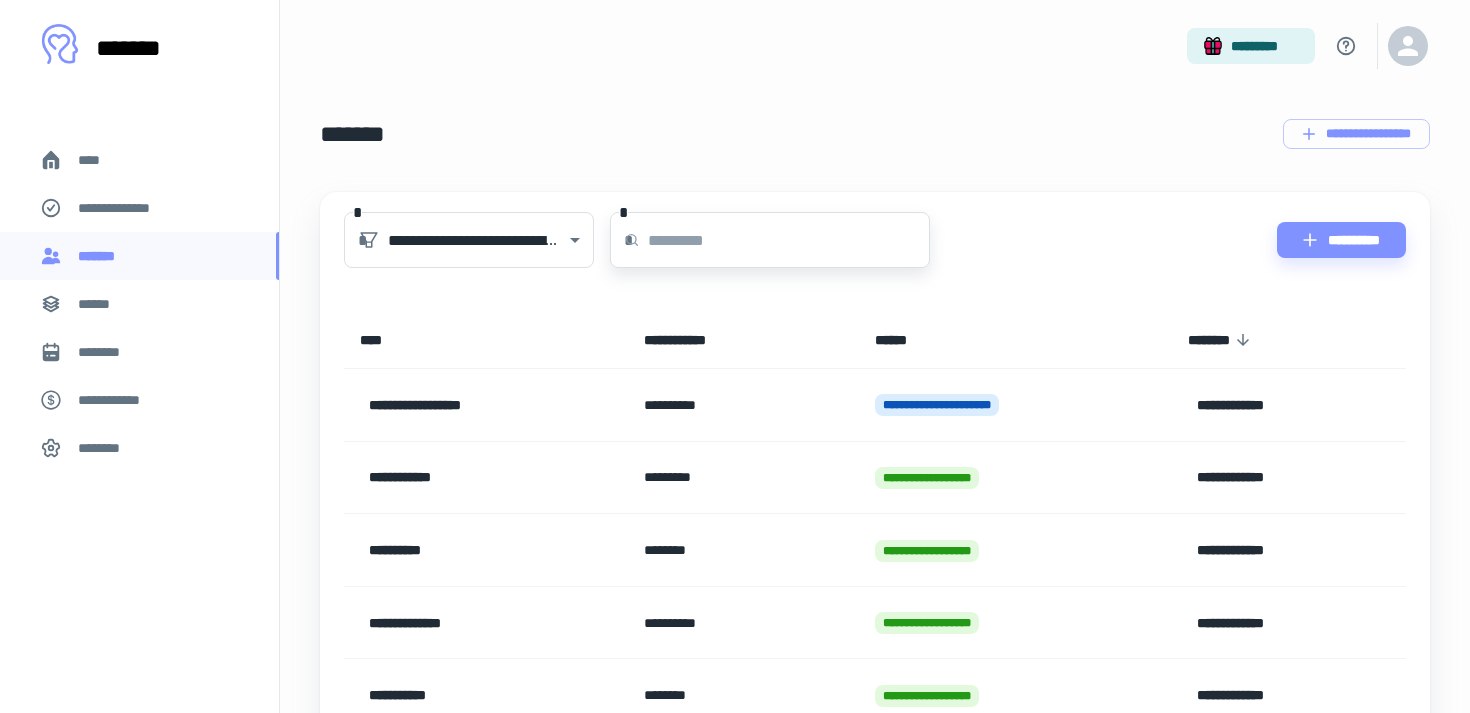 click at bounding box center [789, 240] 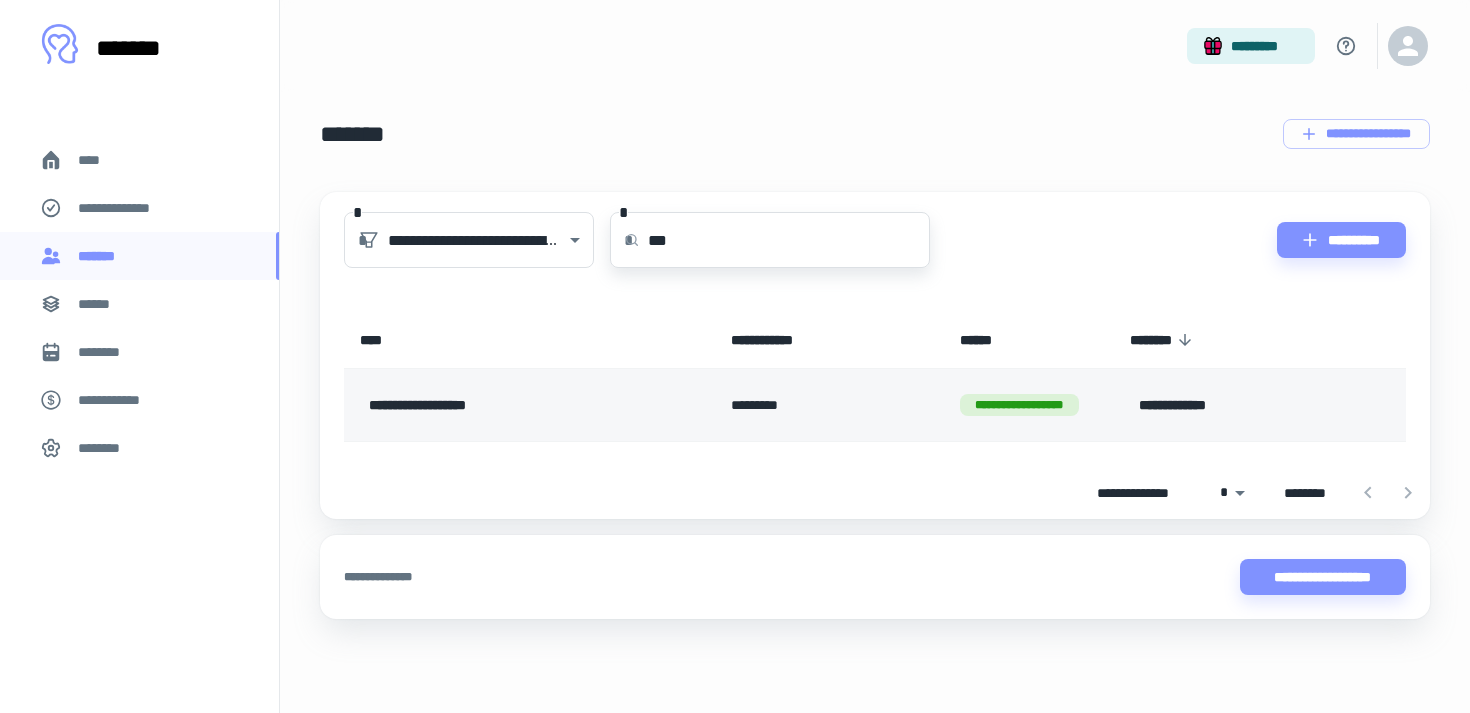 type on "***" 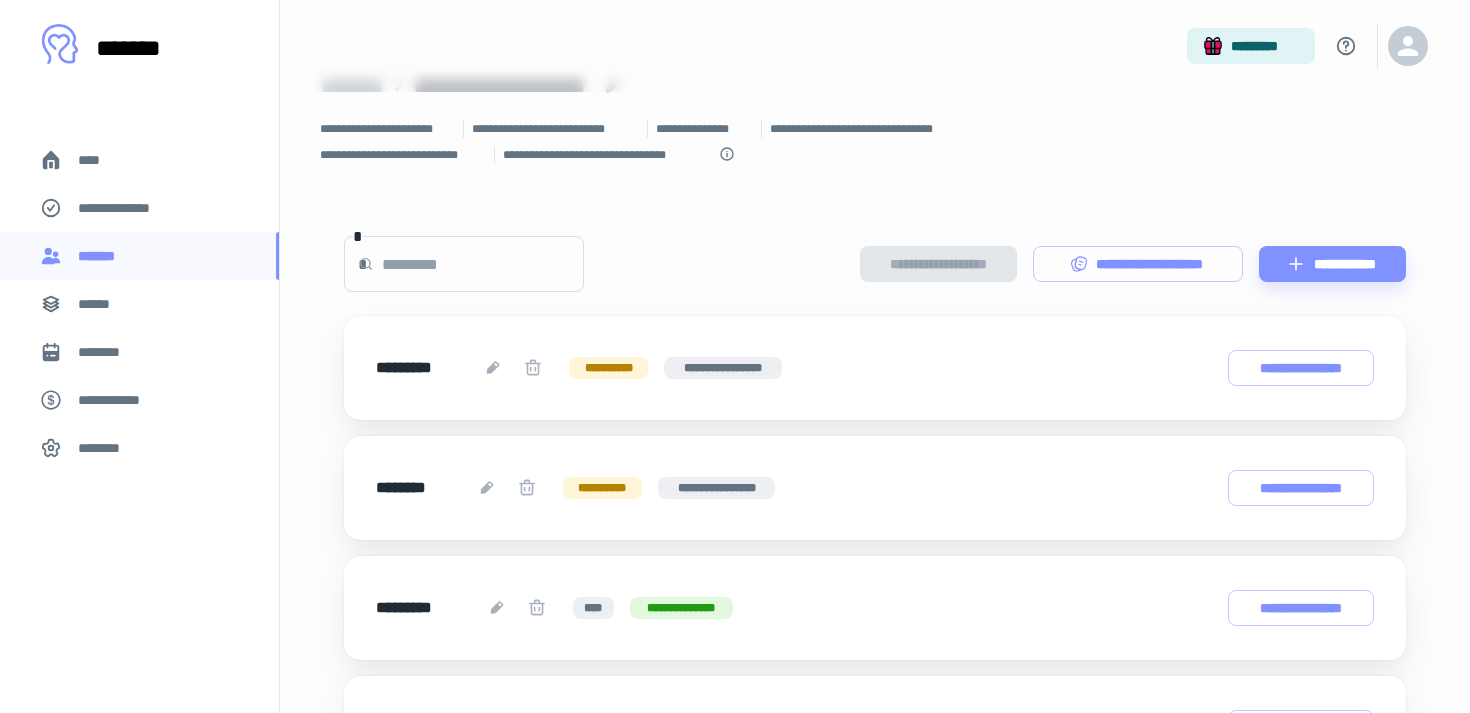 scroll, scrollTop: 0, scrollLeft: 0, axis: both 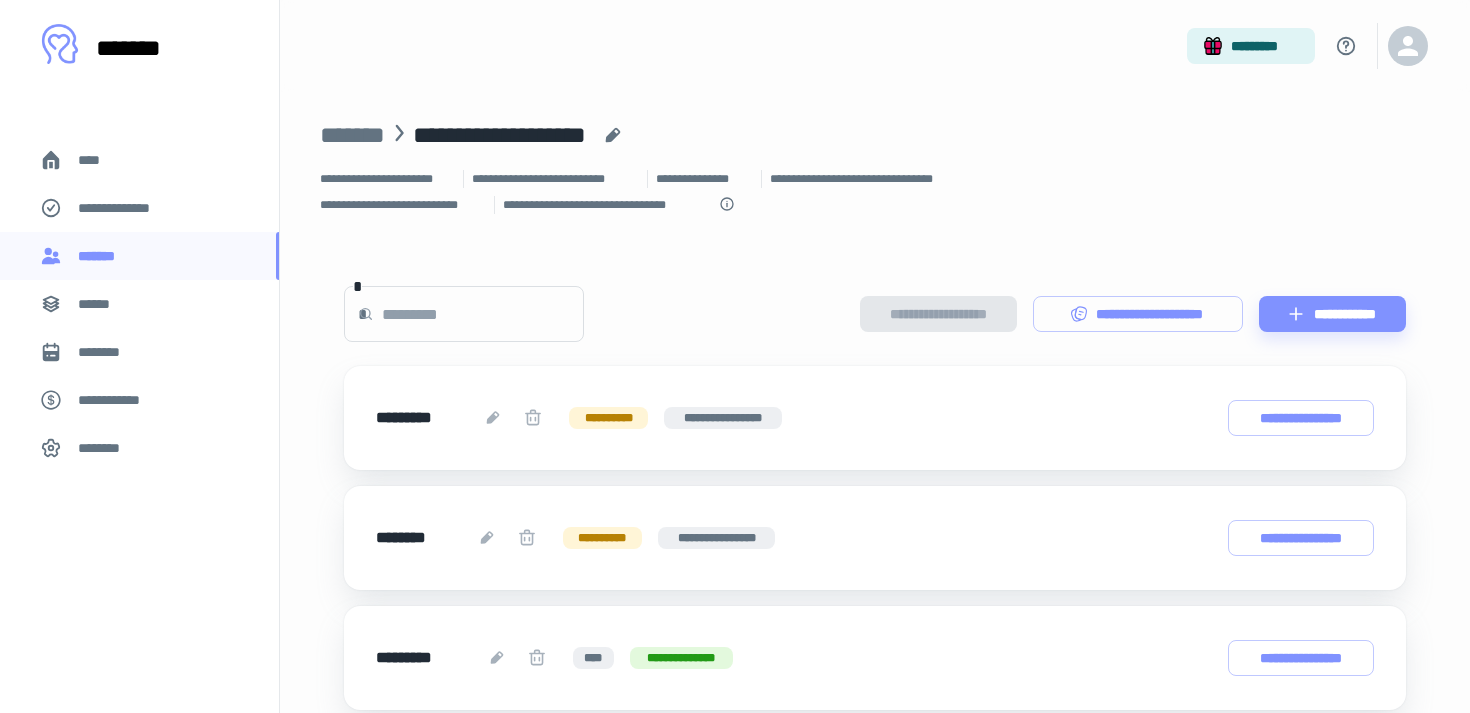 click on "****" at bounding box center [139, 160] 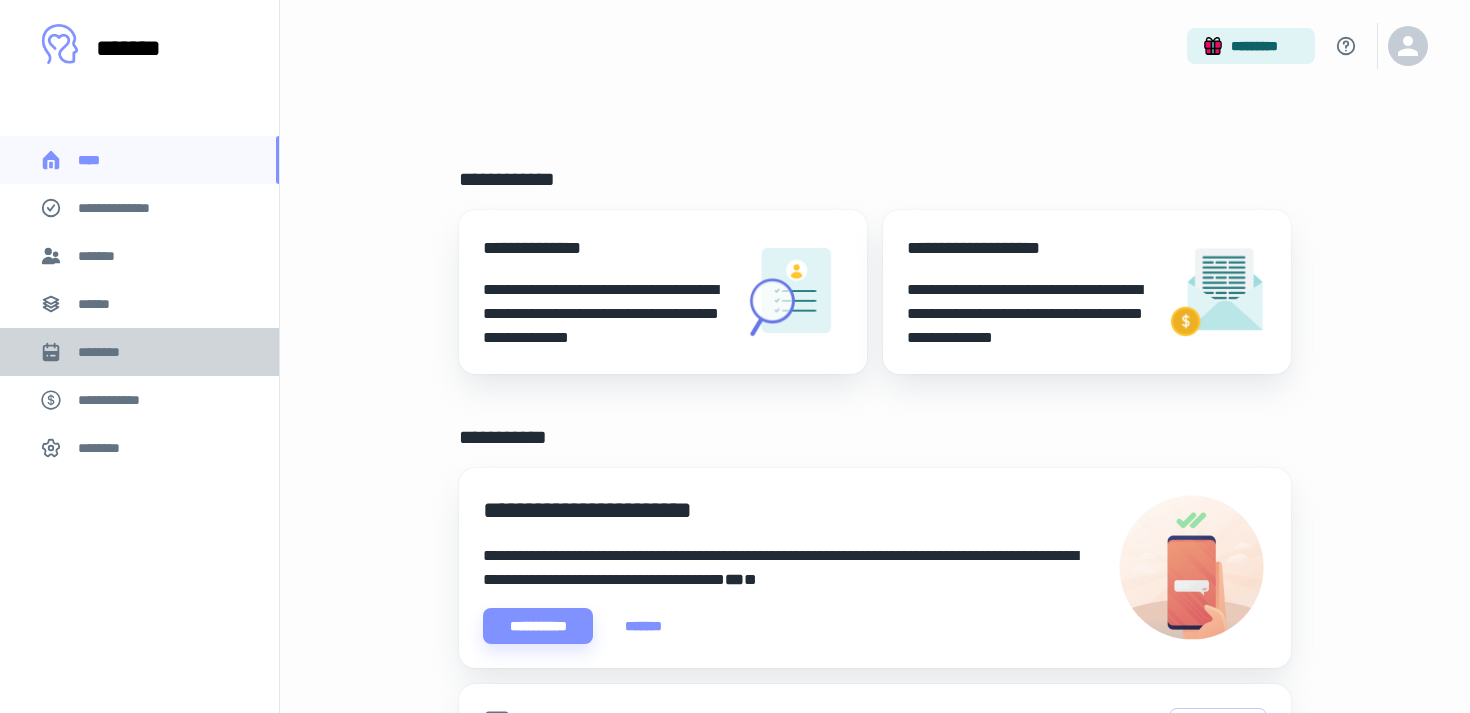 click on "********" at bounding box center [107, 352] 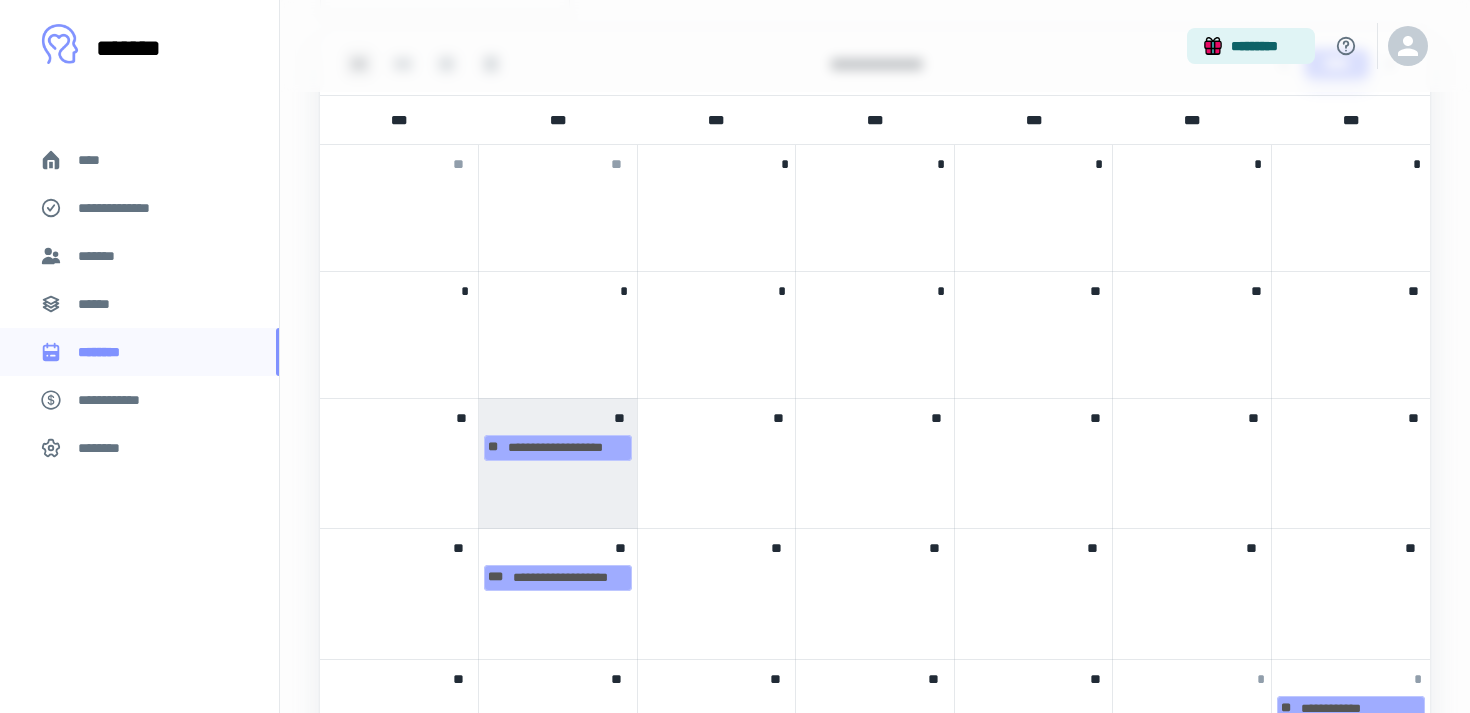 scroll, scrollTop: 1008, scrollLeft: 0, axis: vertical 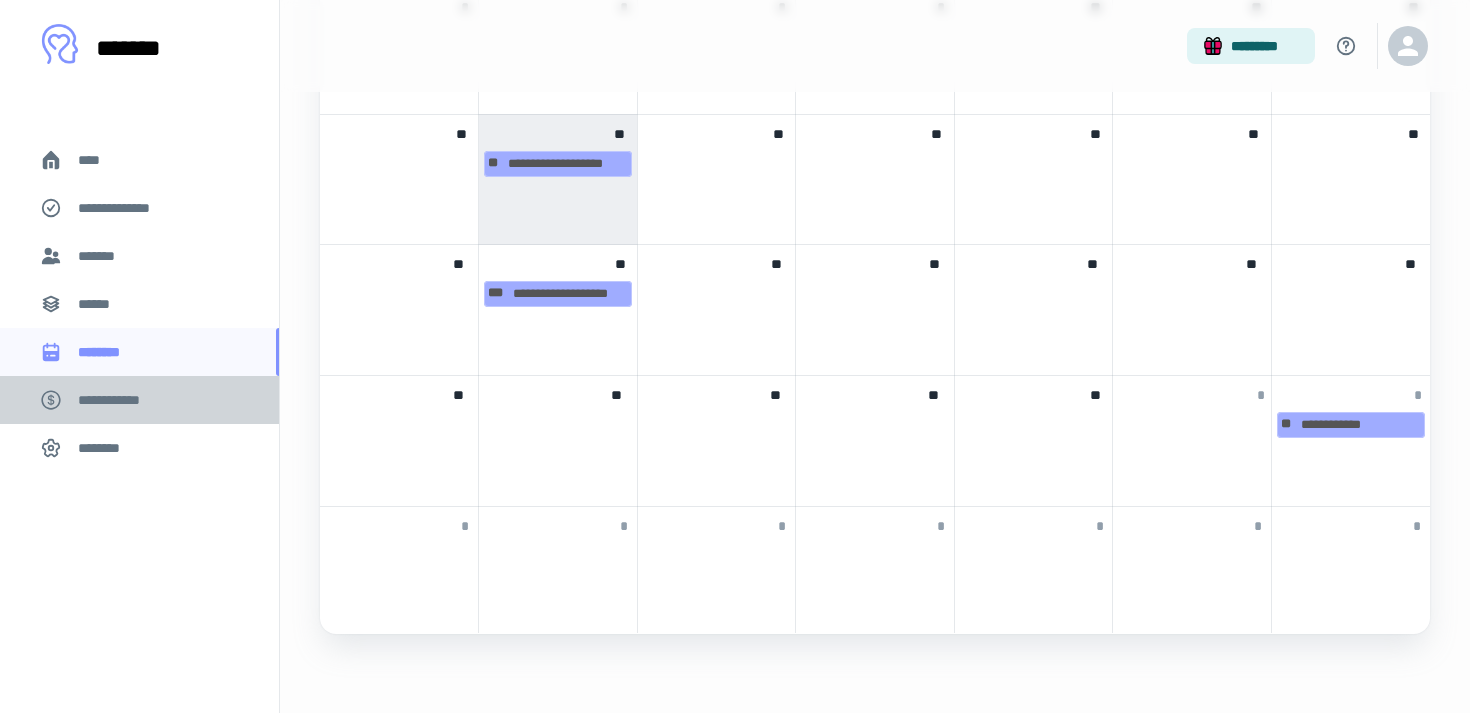 click on "**********" at bounding box center [119, 400] 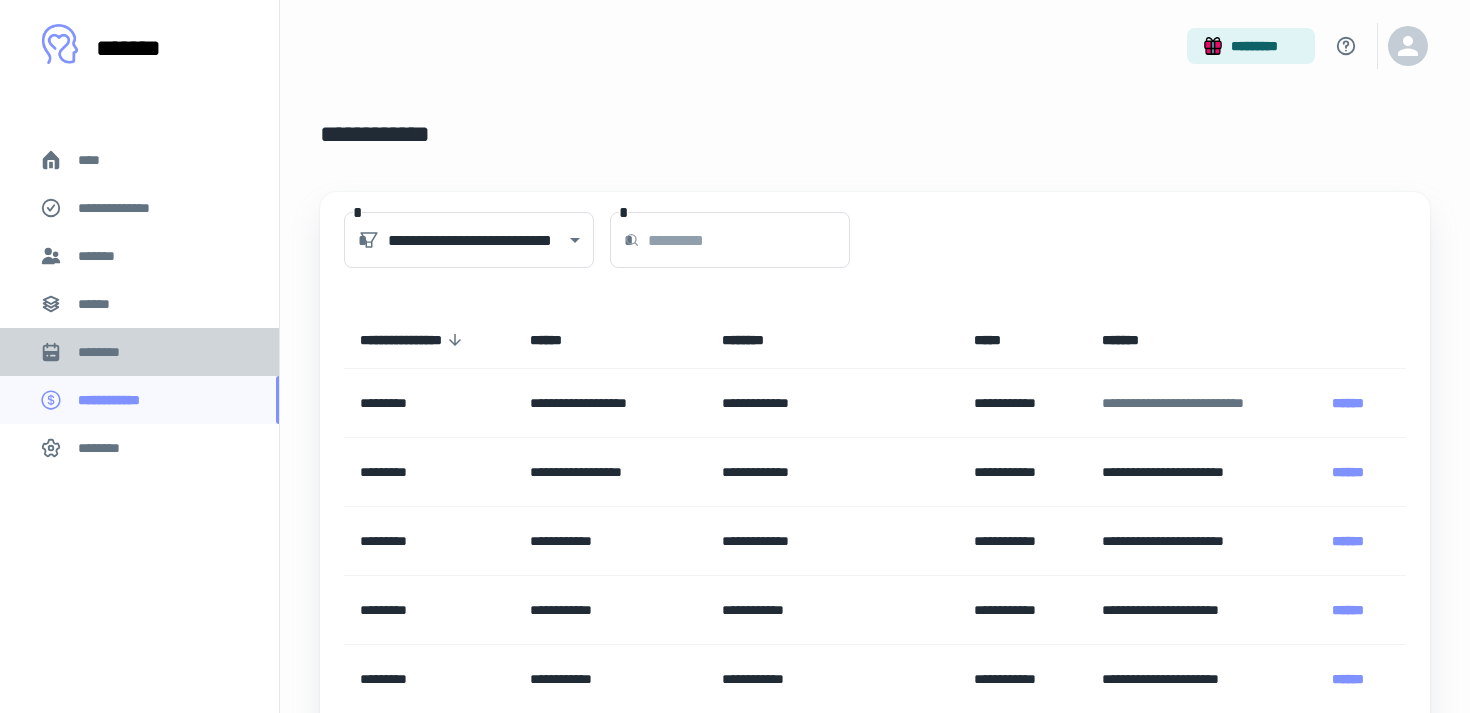 click on "********" at bounding box center (107, 352) 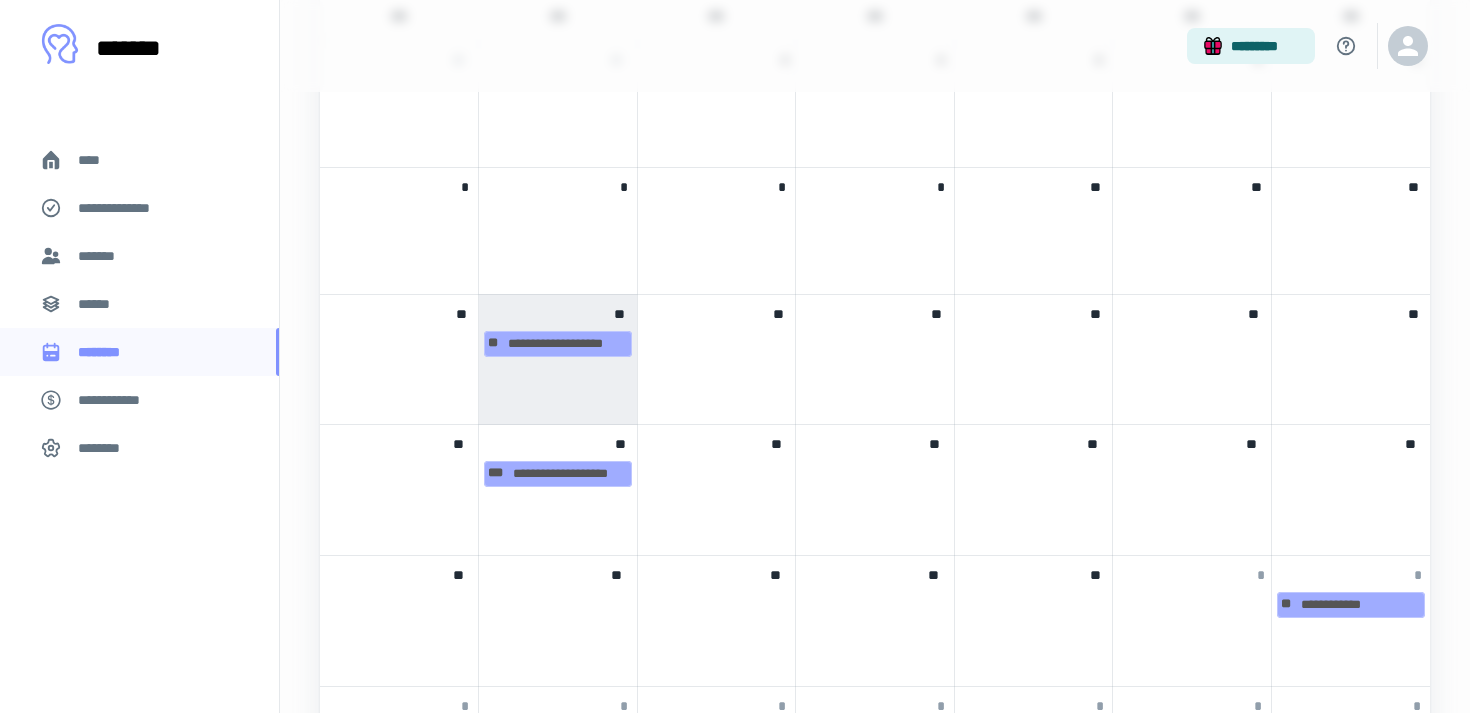 scroll, scrollTop: 842, scrollLeft: 0, axis: vertical 